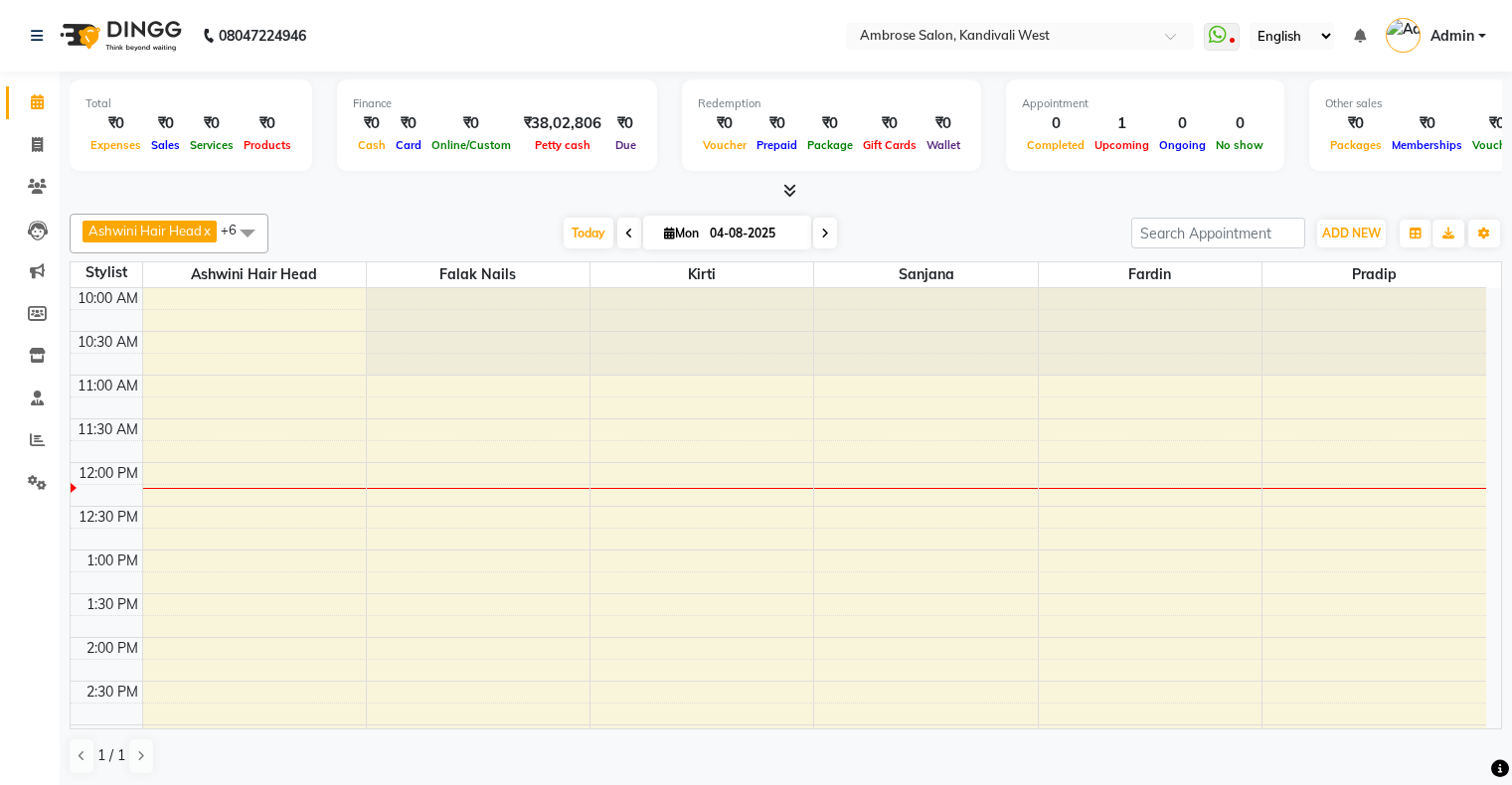 scroll, scrollTop: 0, scrollLeft: 0, axis: both 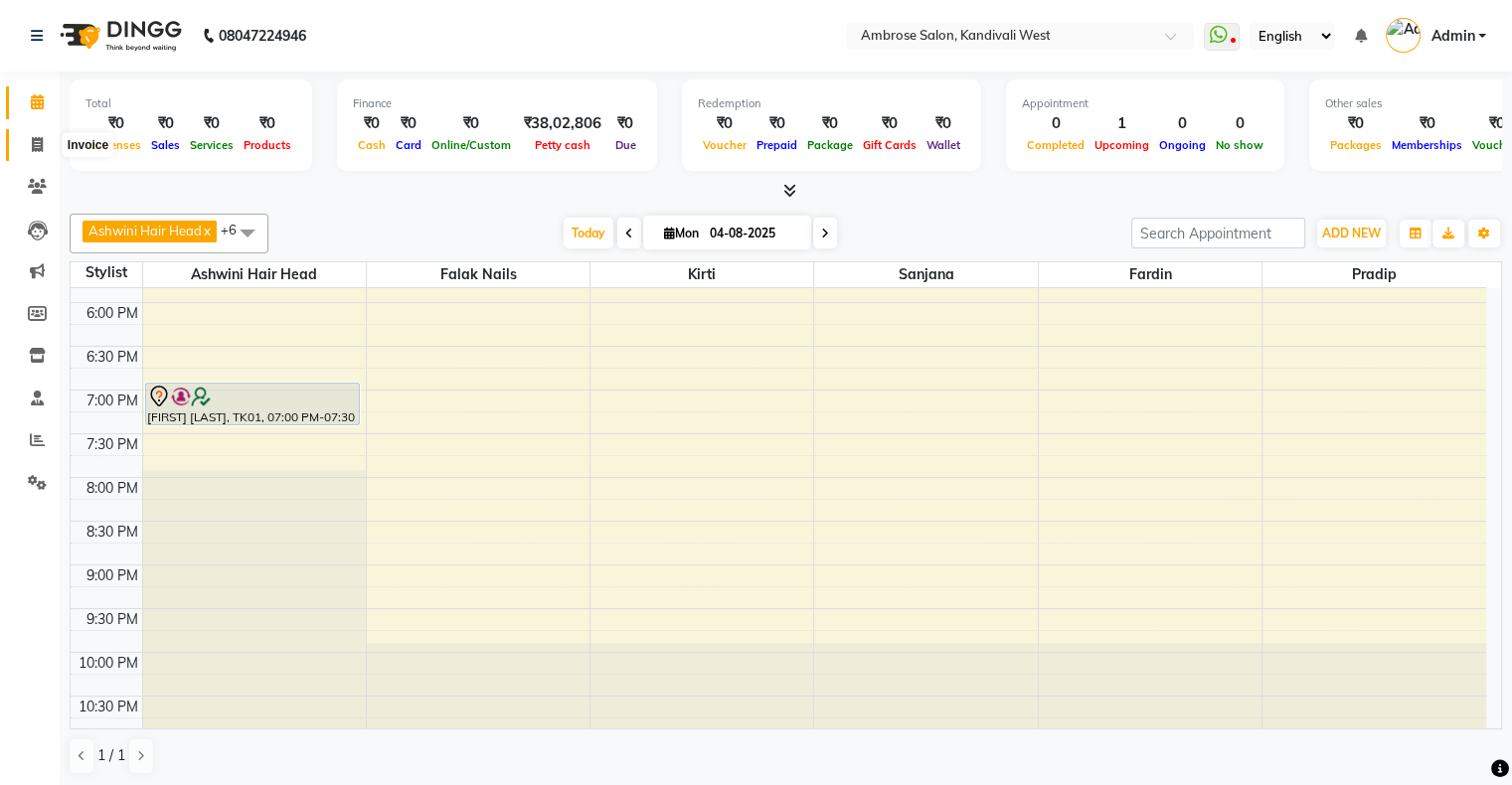 click 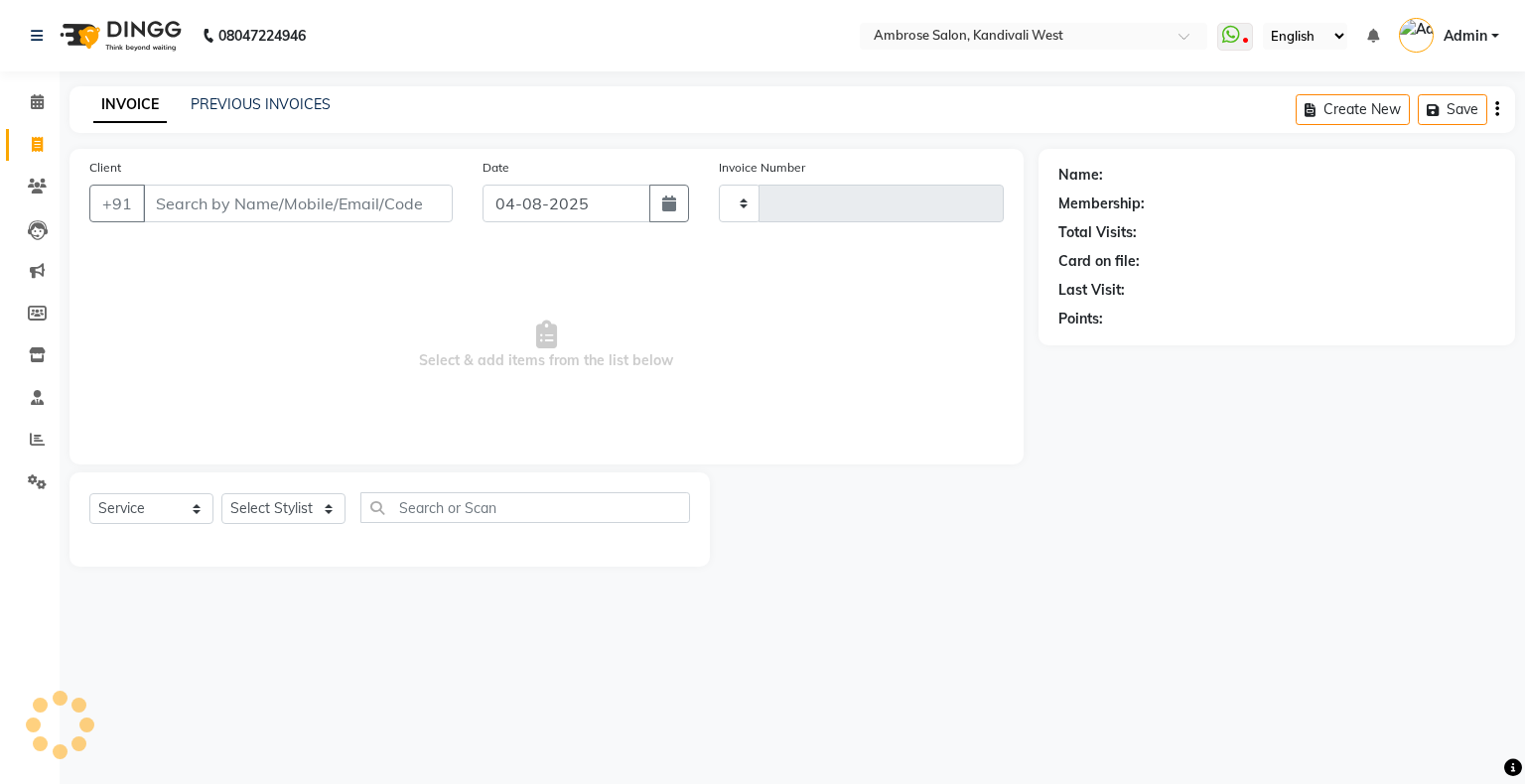 type on "1258" 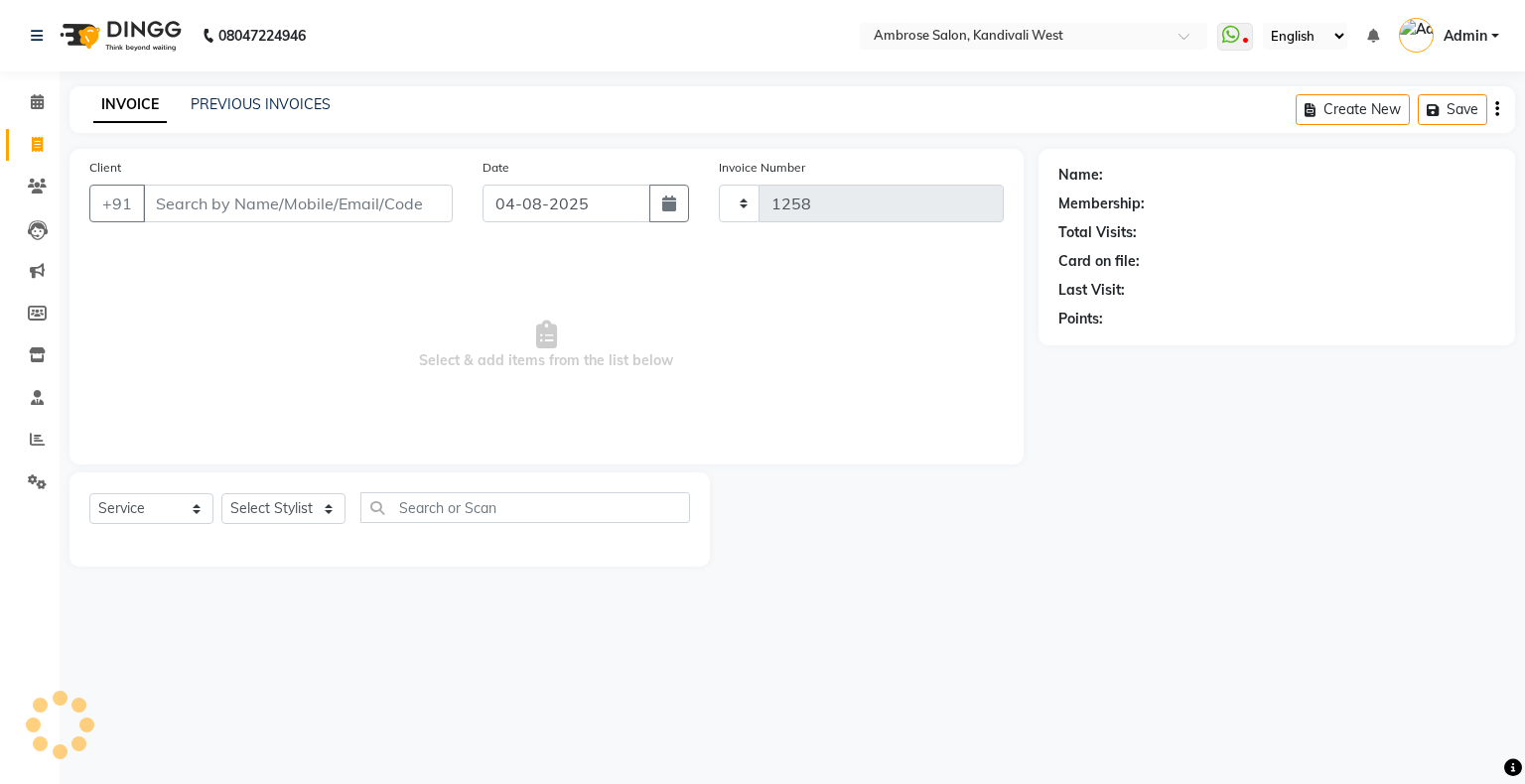 select on "4073" 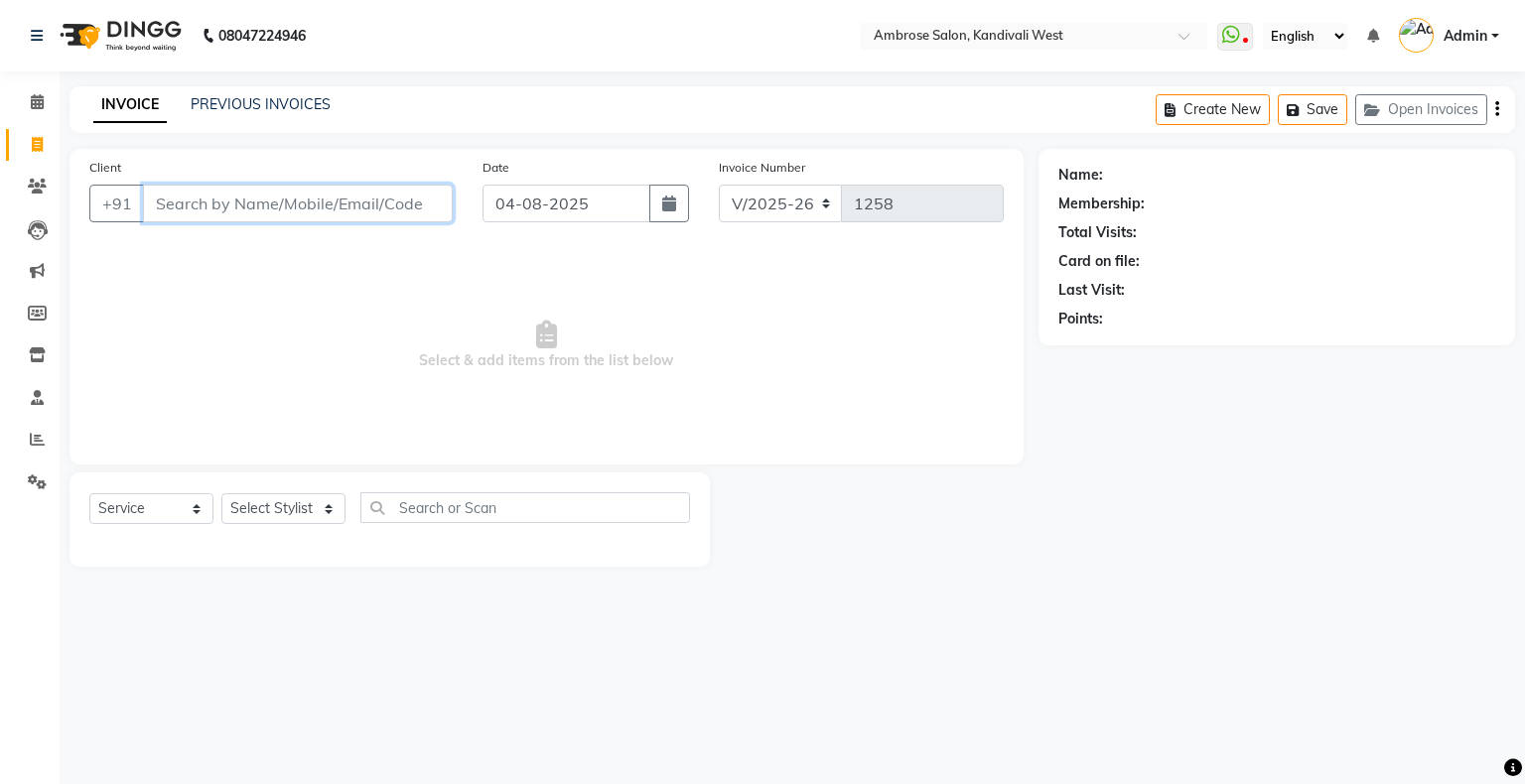 click on "Client" at bounding box center (298, 203) 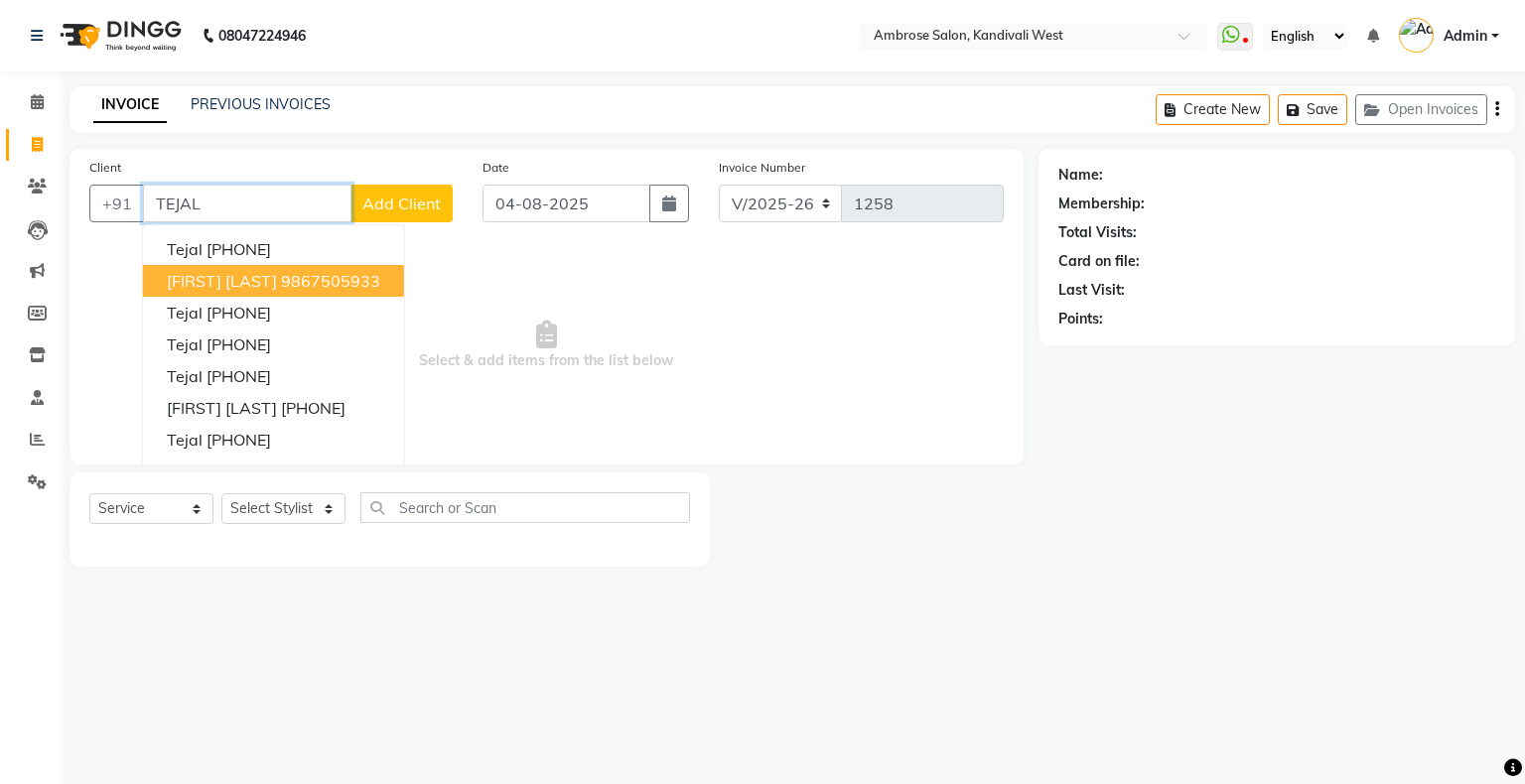 click on "9867505933" at bounding box center [331, 281] 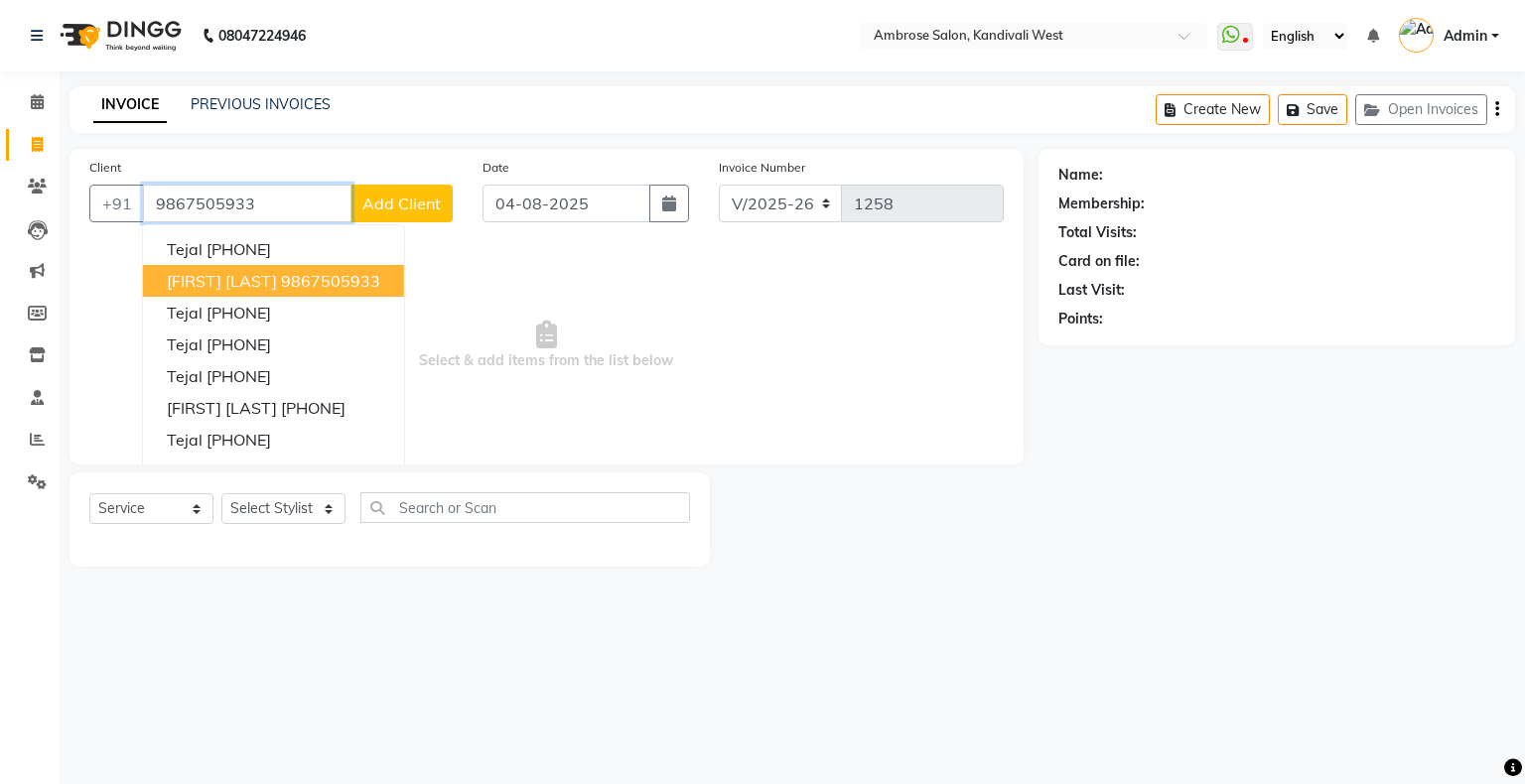 type on "9867505933" 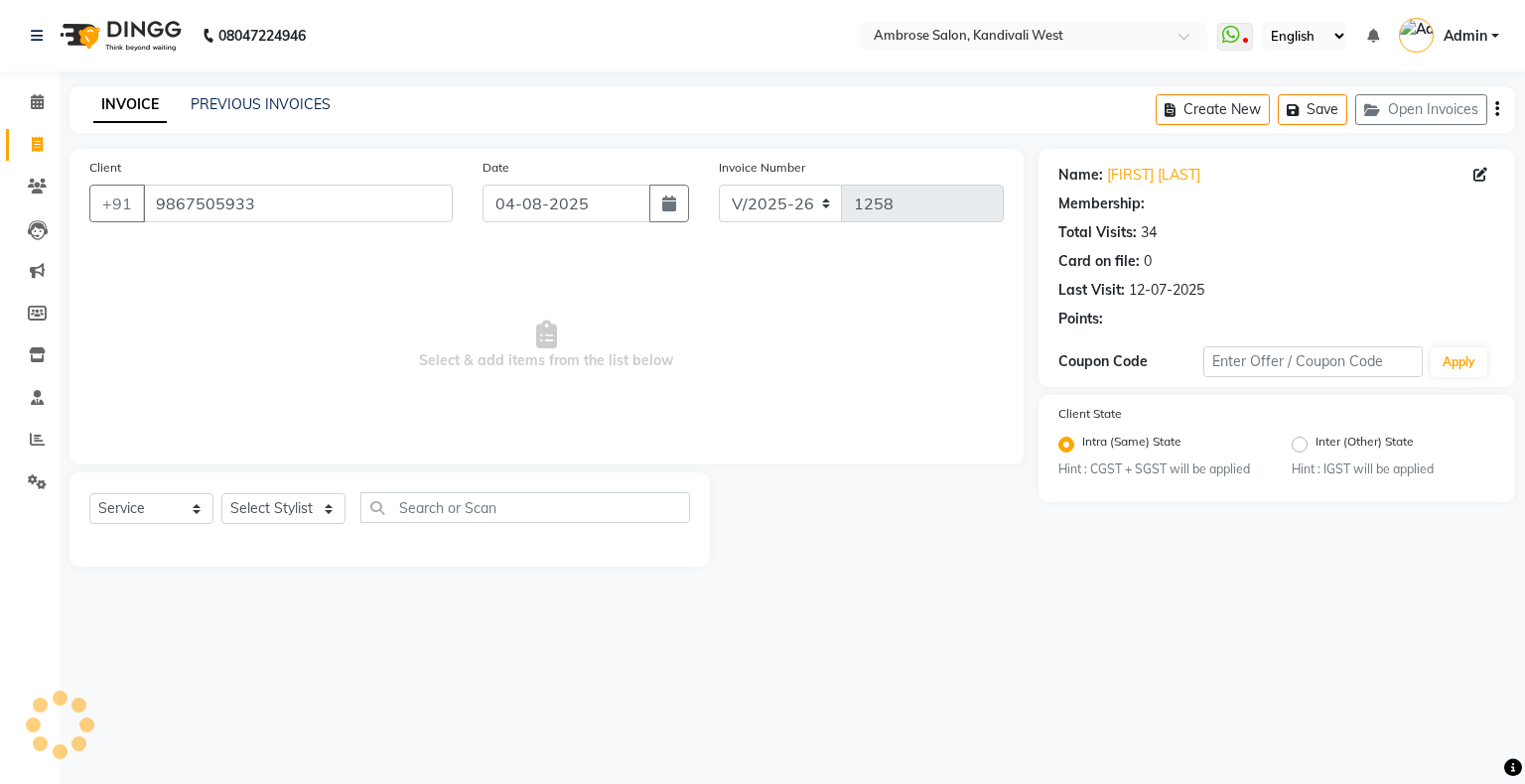 radio on "false" 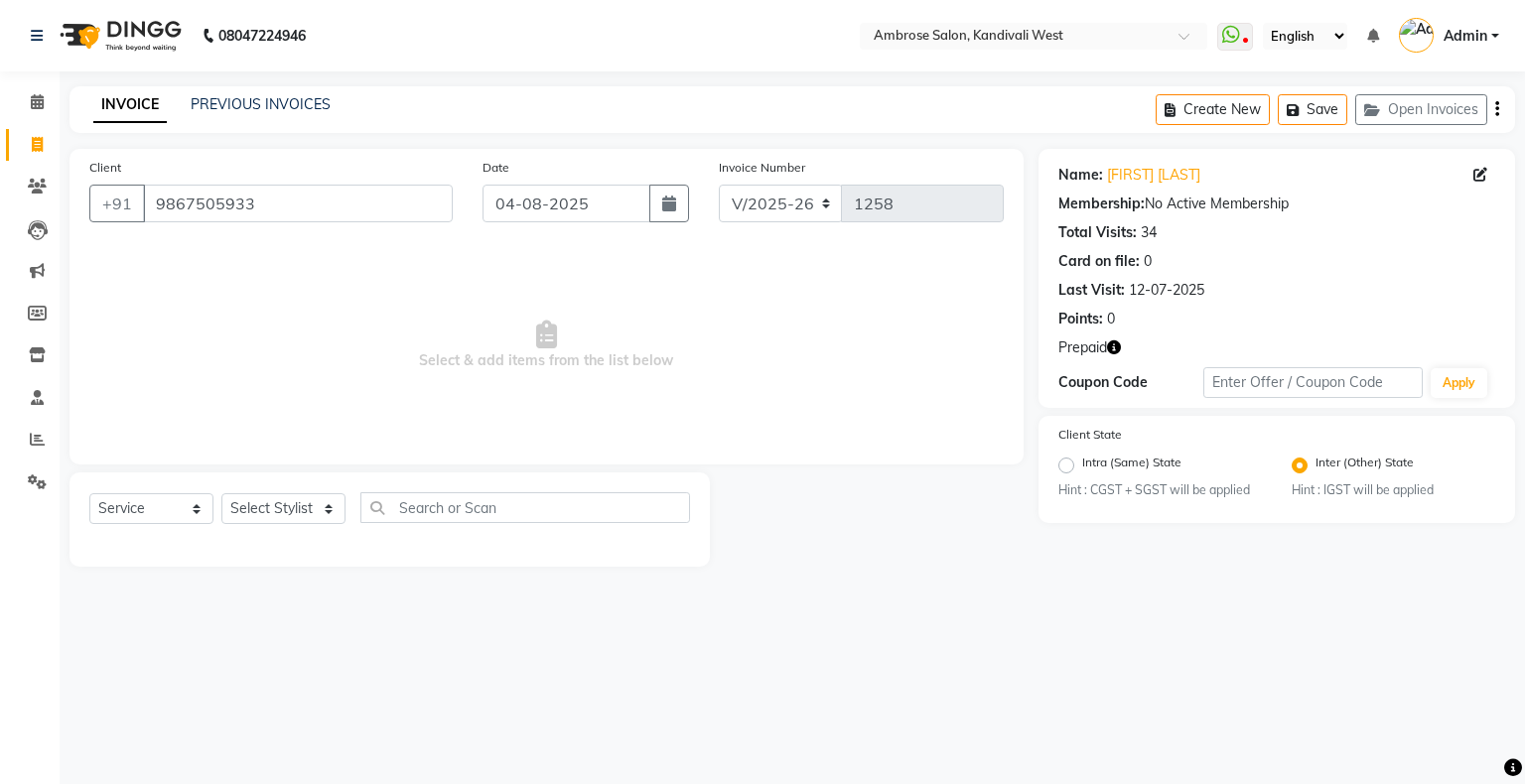 click on "Select  Service  Product  Membership  Package Voucher Prepaid Gift Card  Select Stylist Akshay Divecha Ashwini Hair Head Falak Nails Fardin Kirti Nida FD Pradip Pradip Vaishnav Sanjana  Vidhi Veera" 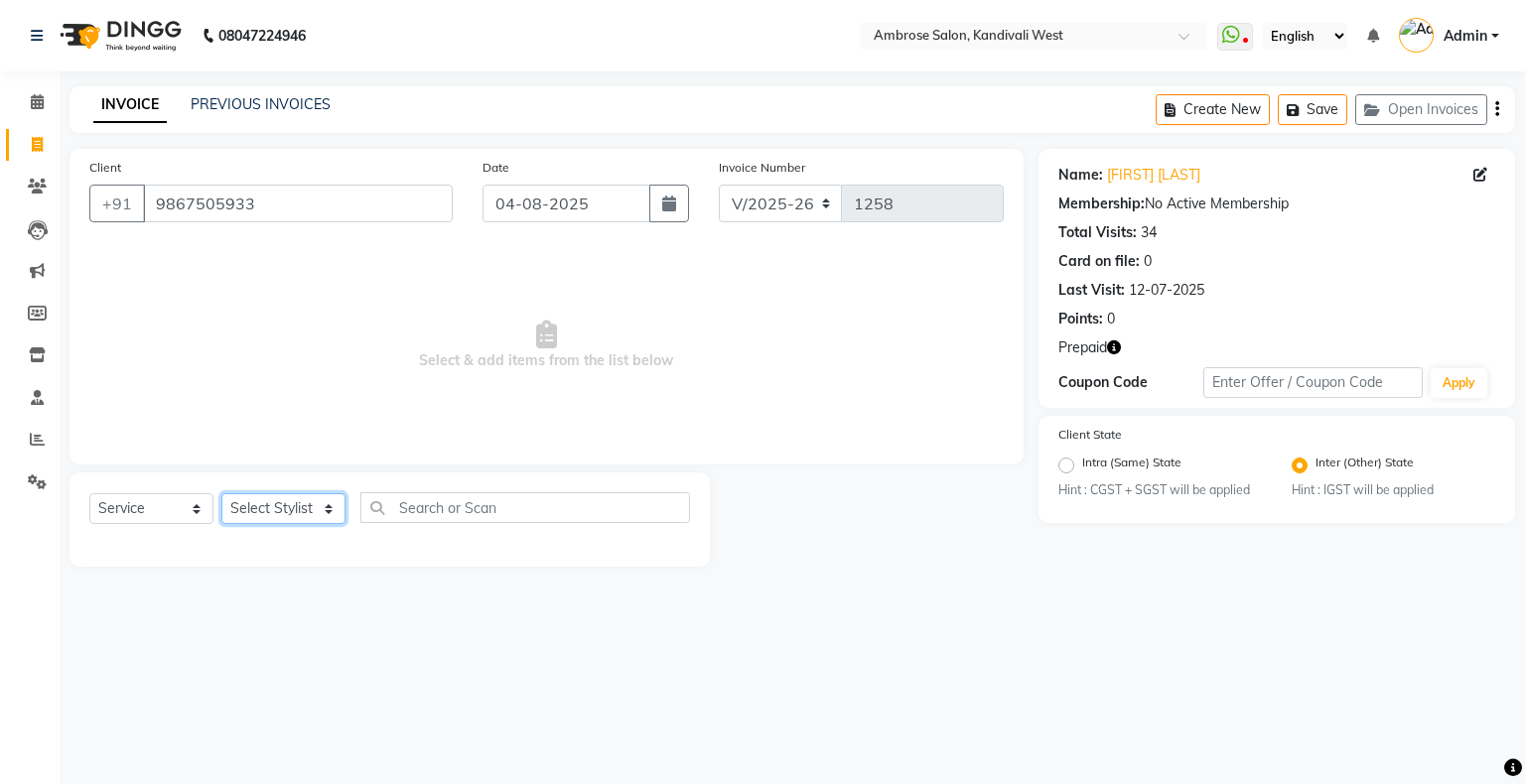click on "Select Stylist Akshay Divecha Ashwini Hair Head Falak Nails Fardin Kirti Nida FD Pradip Pradip Vaishnav Sanjana  Vidhi Veera" 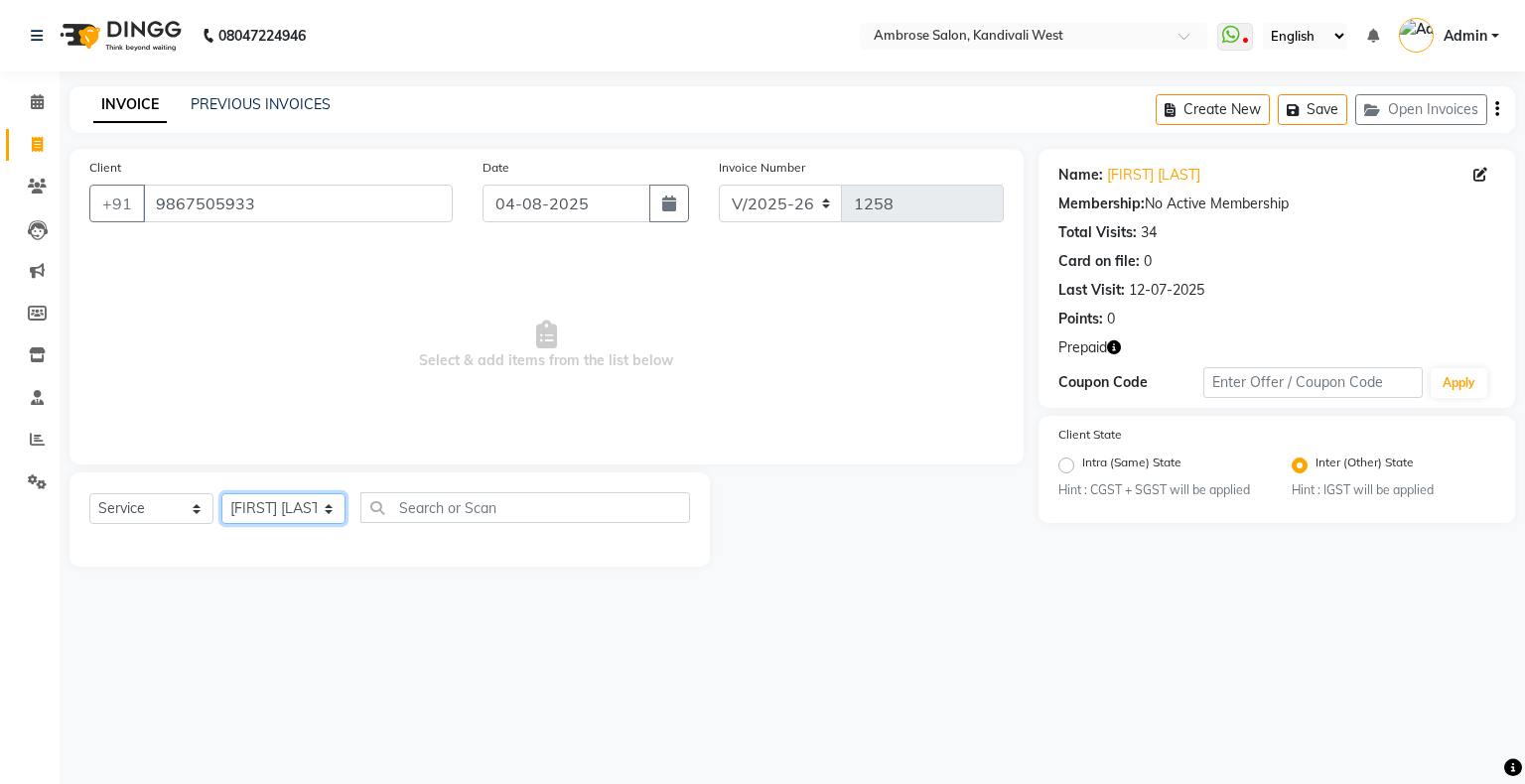 click on "Select Stylist Akshay Divecha Ashwini Hair Head Falak Nails Fardin Kirti Nida FD Pradip Pradip Vaishnav Sanjana  Vidhi Veera" 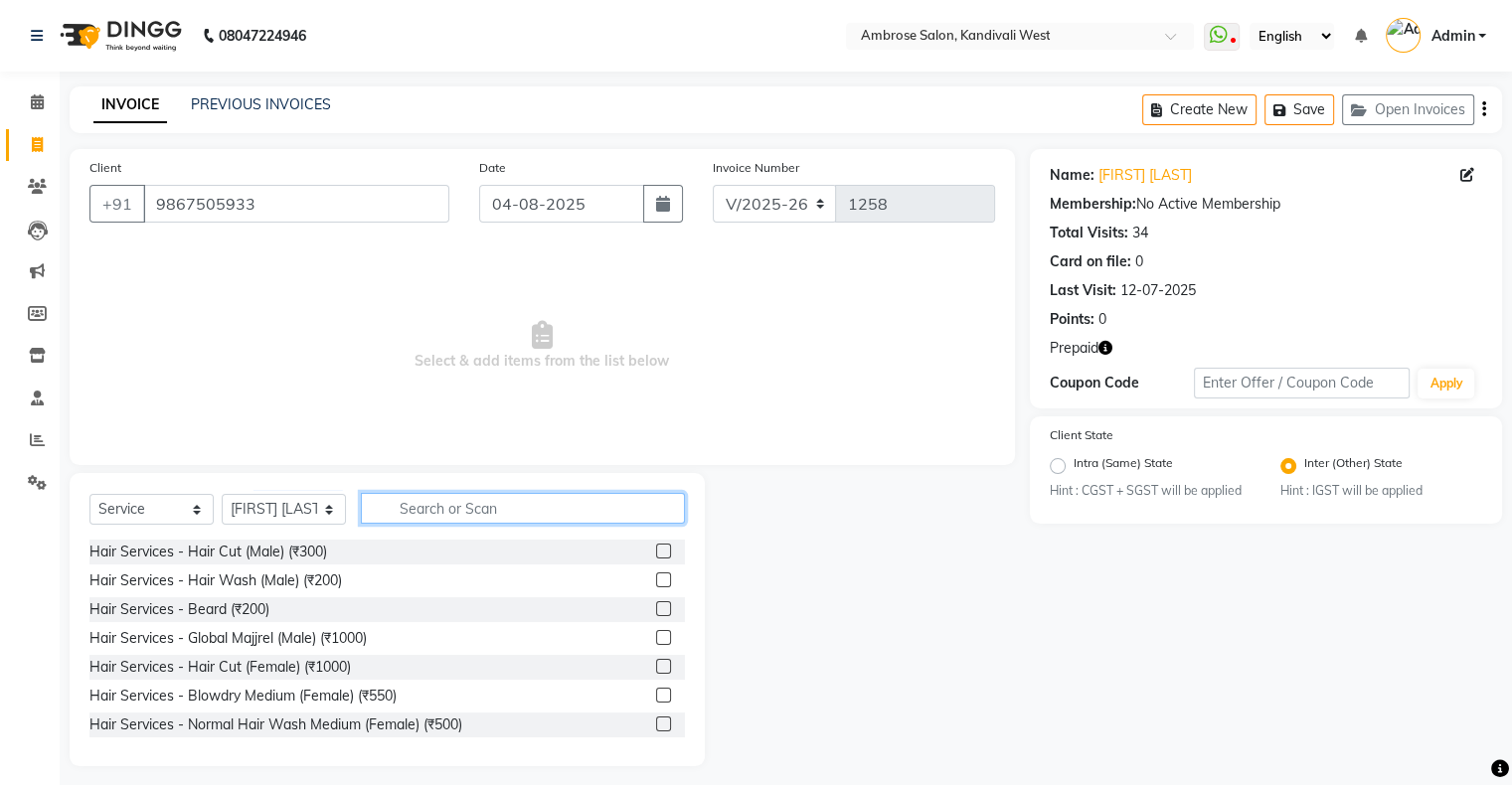 click 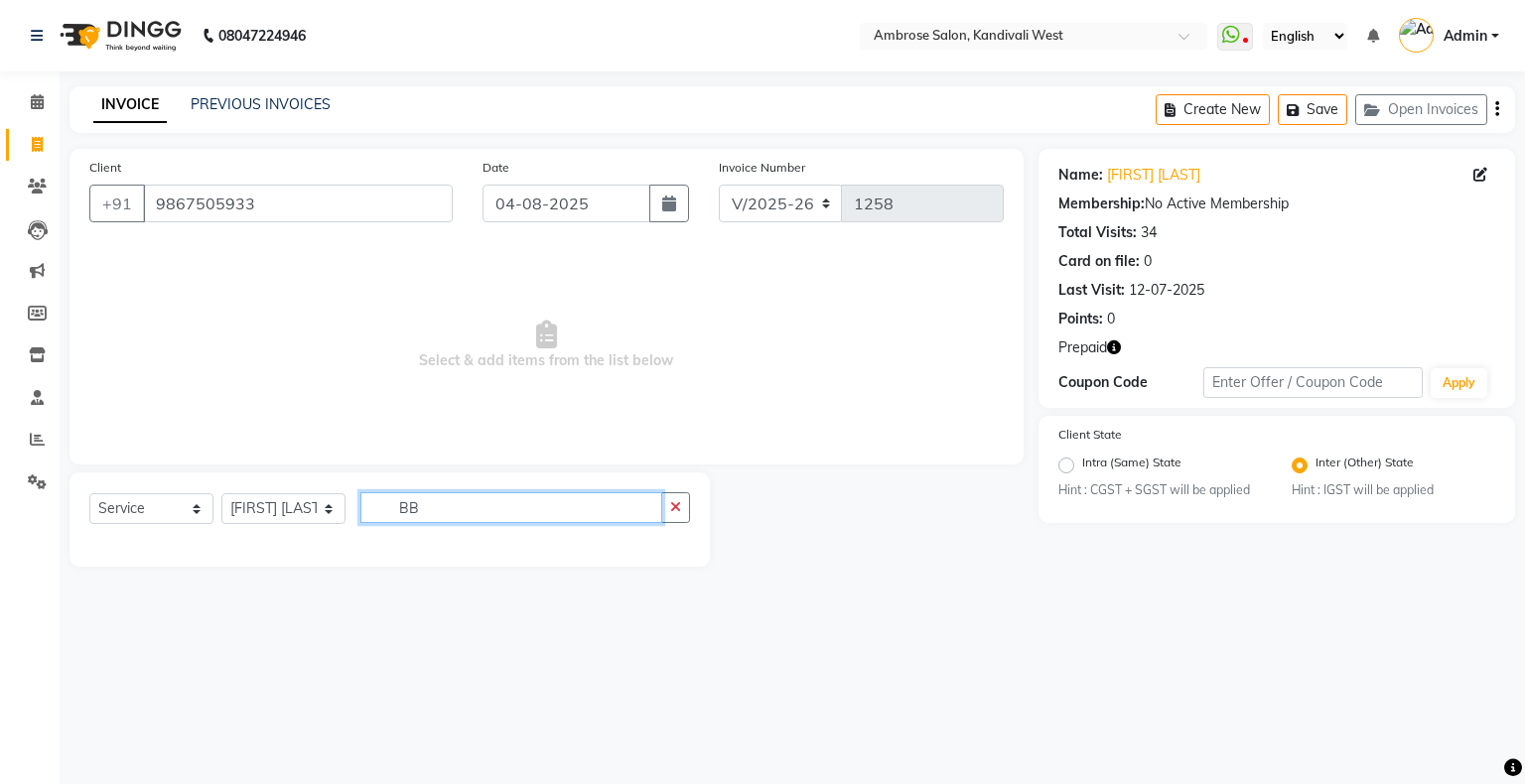 type on "B" 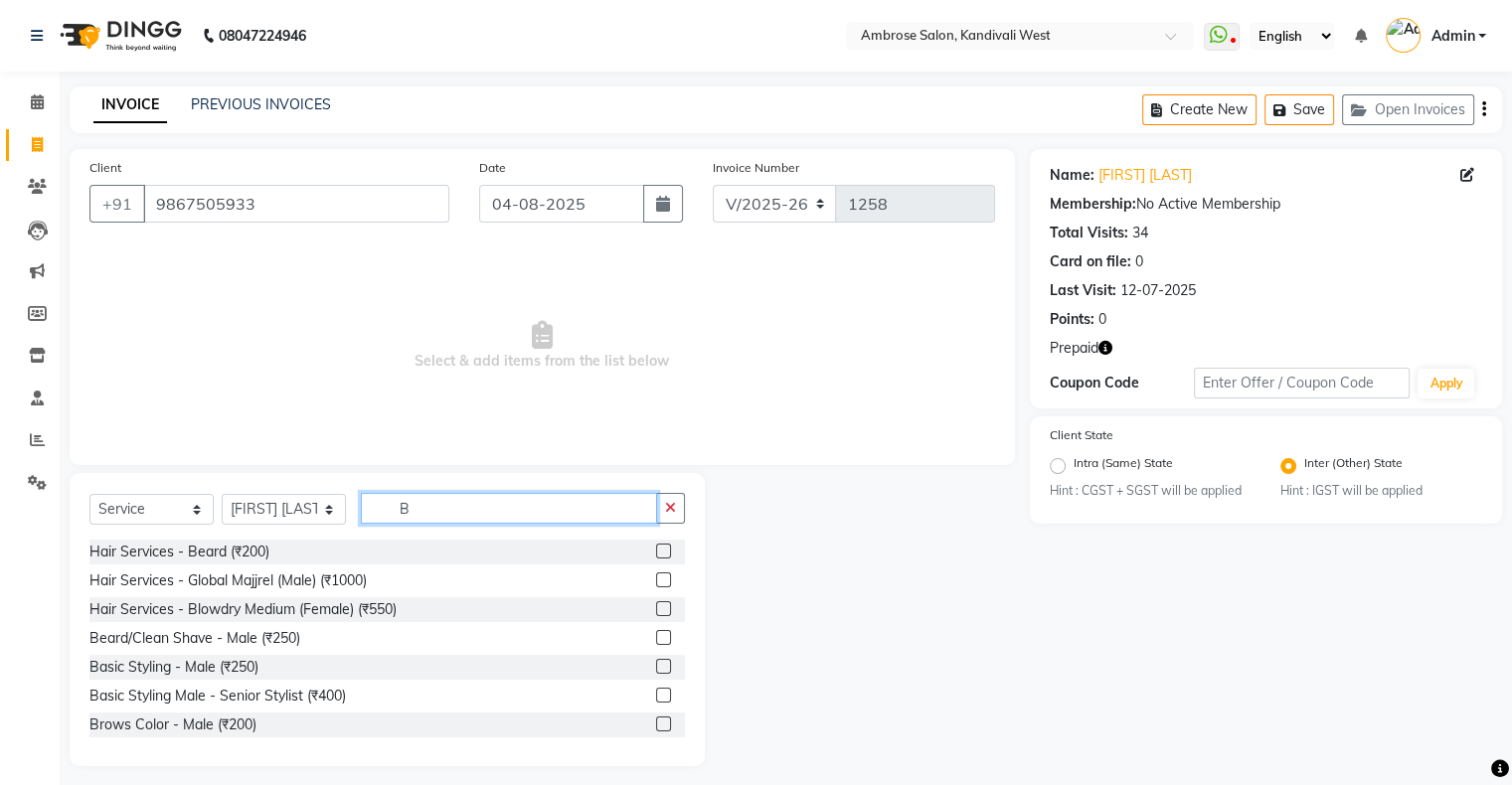 type 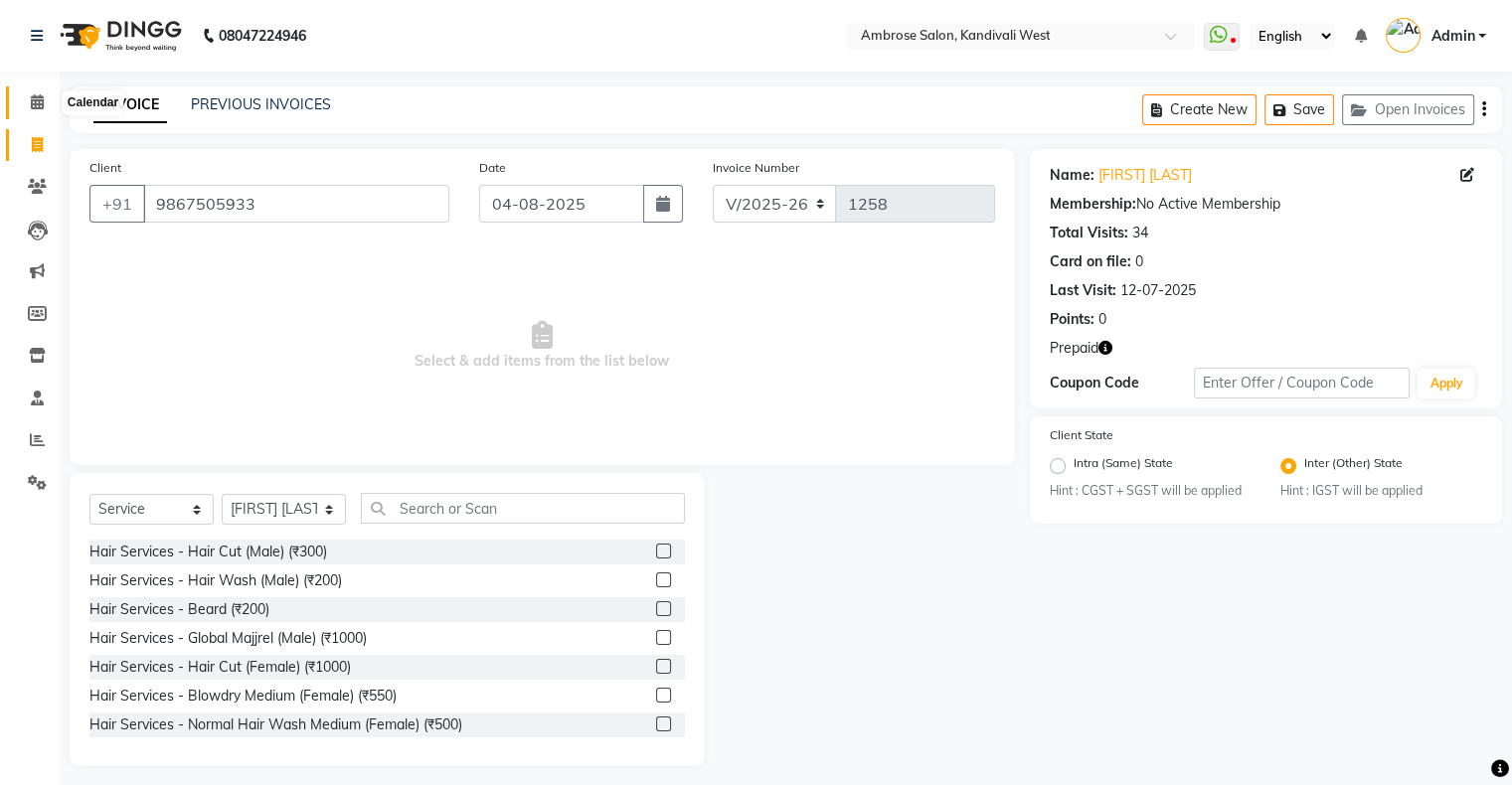 click 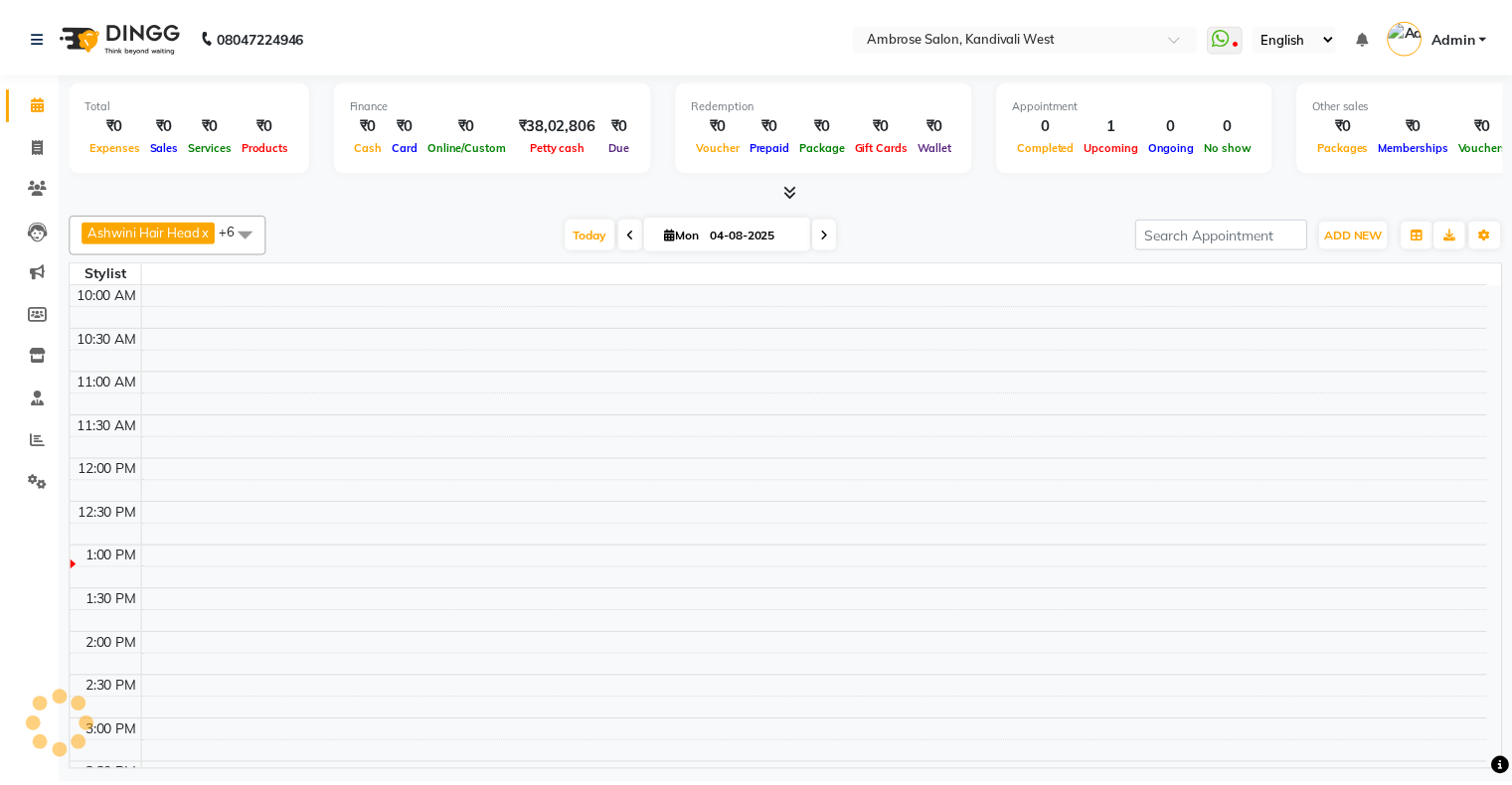 scroll, scrollTop: 0, scrollLeft: 0, axis: both 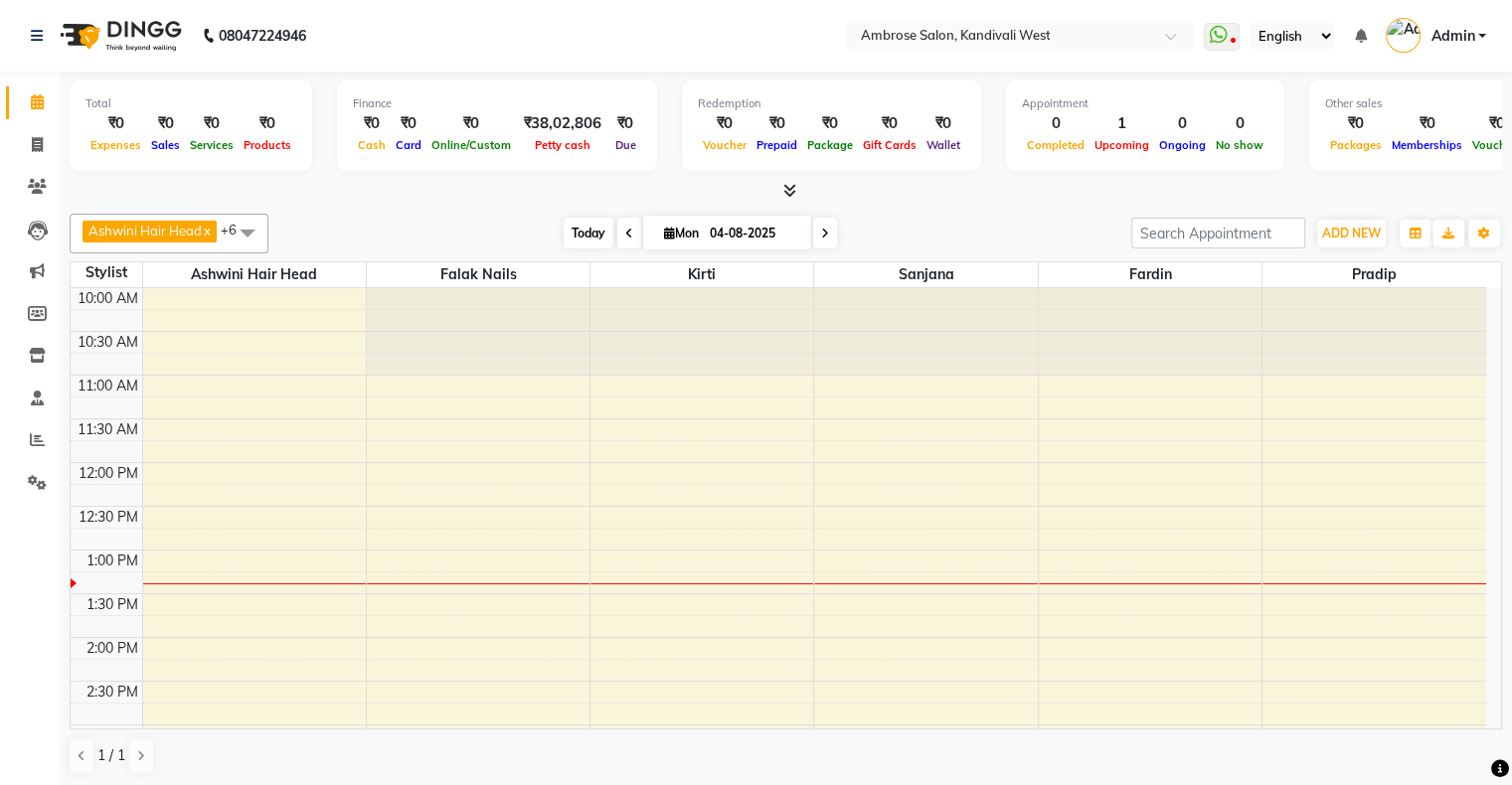 click on "Today" at bounding box center [588, 233] 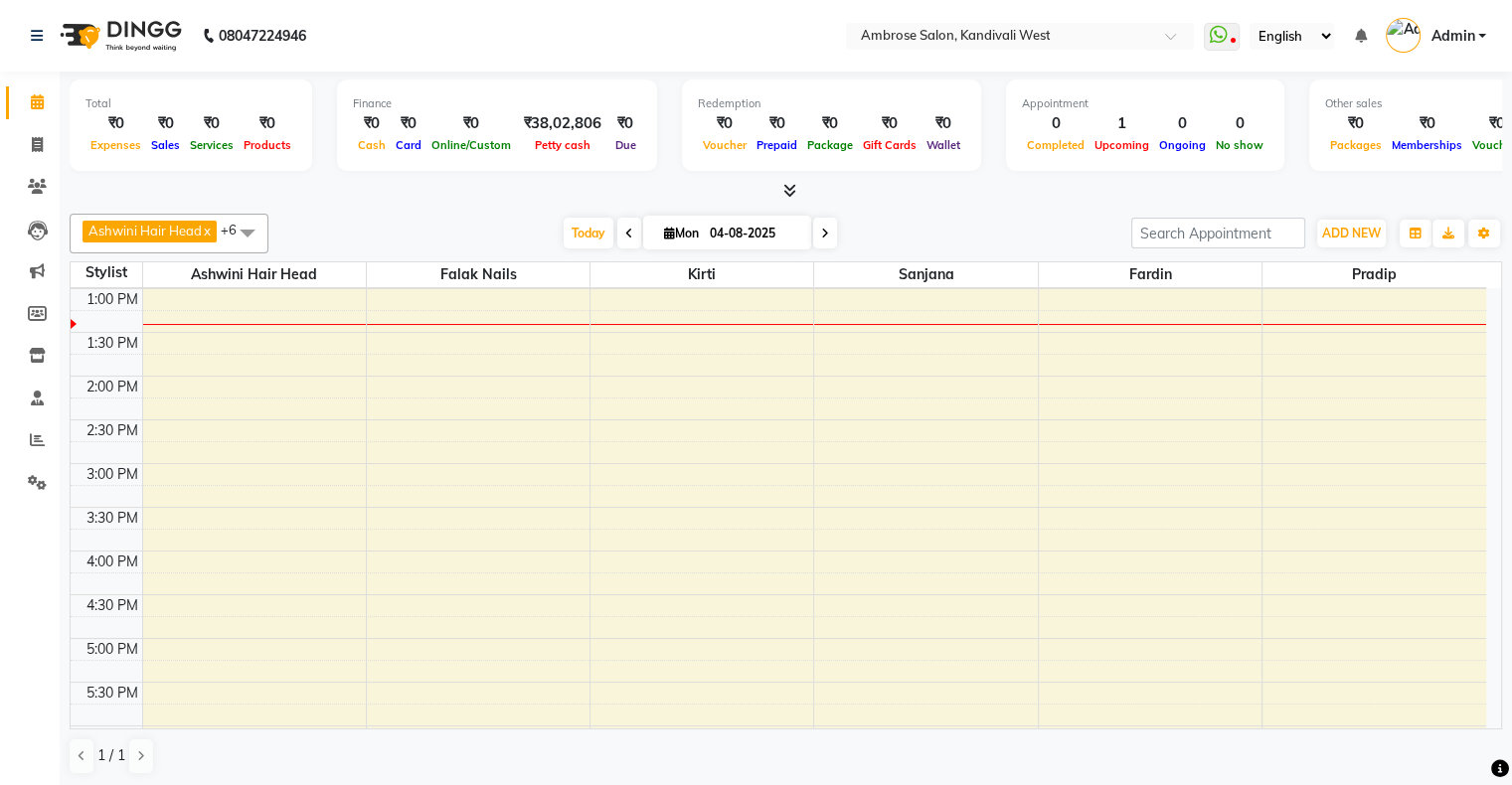 click on "Invoice" 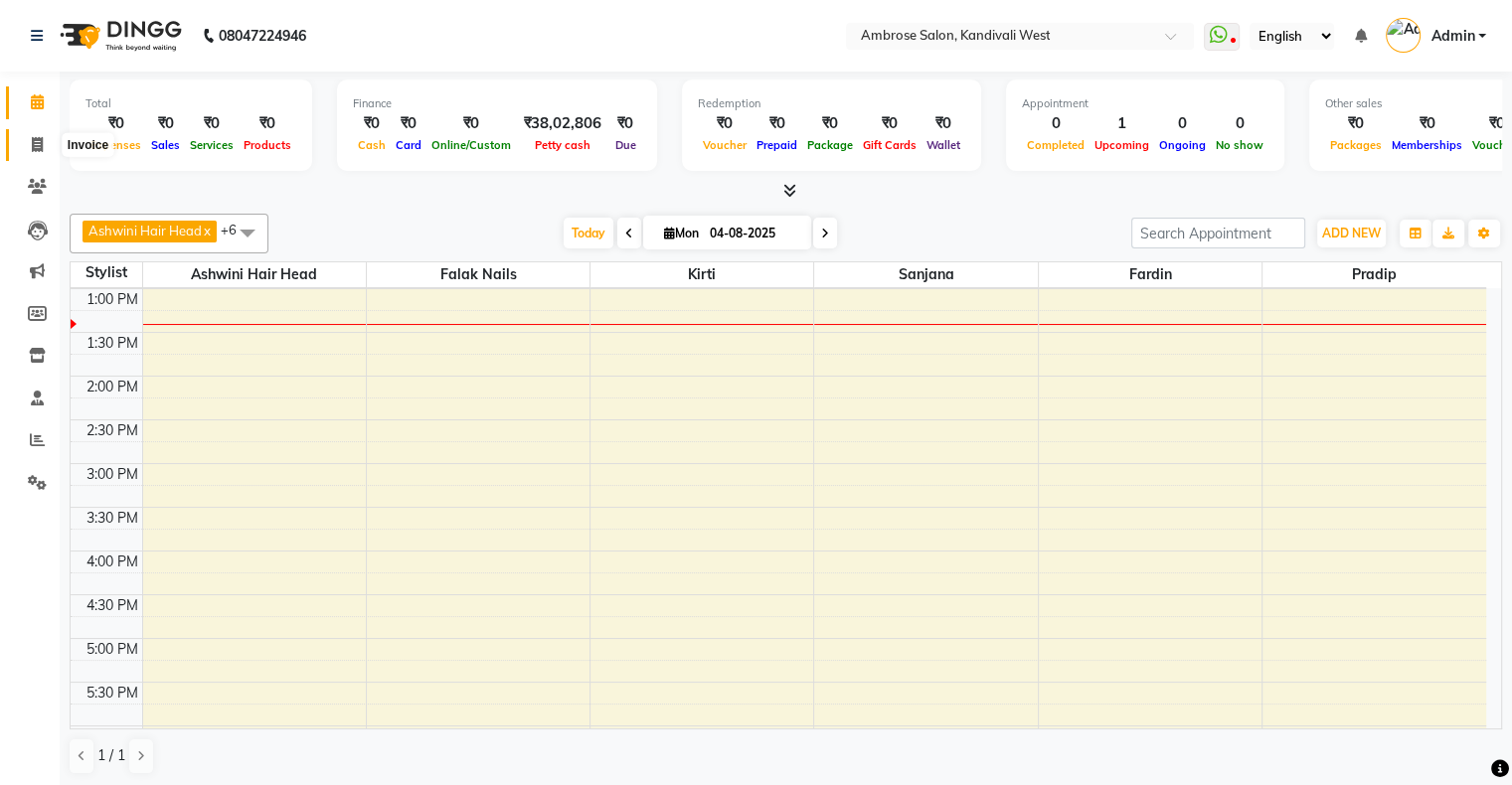 click 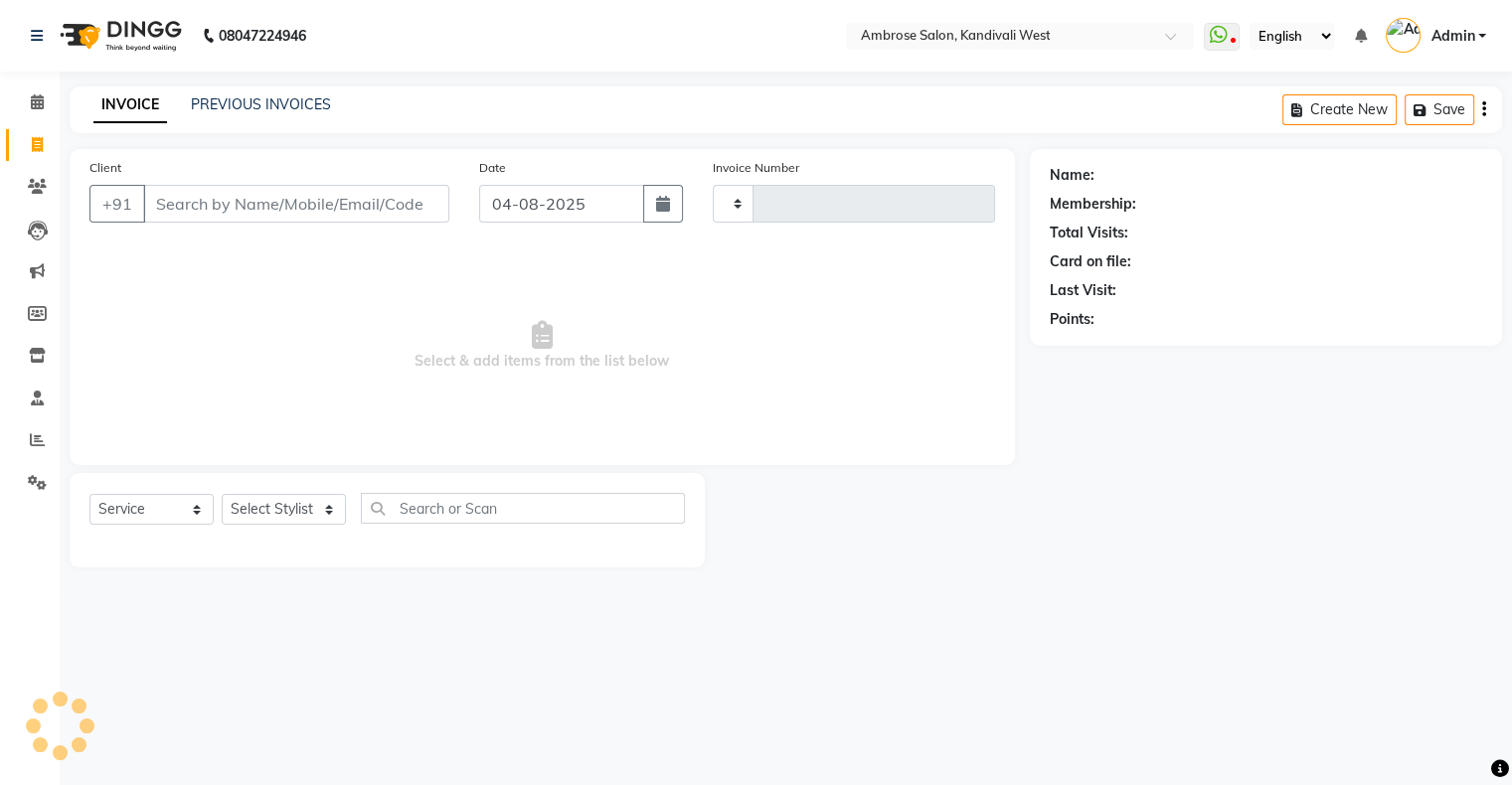 type on "1258" 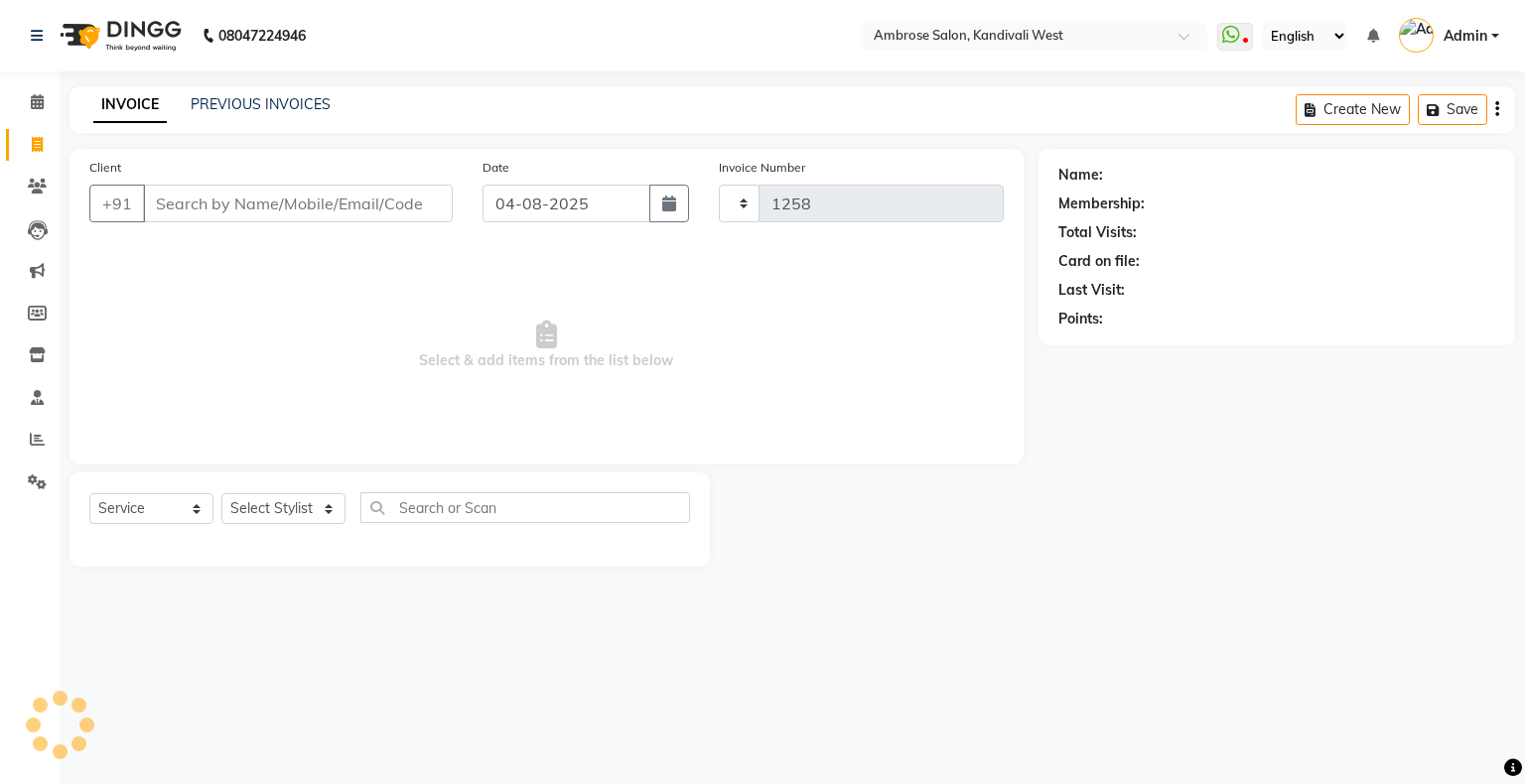 select on "4073" 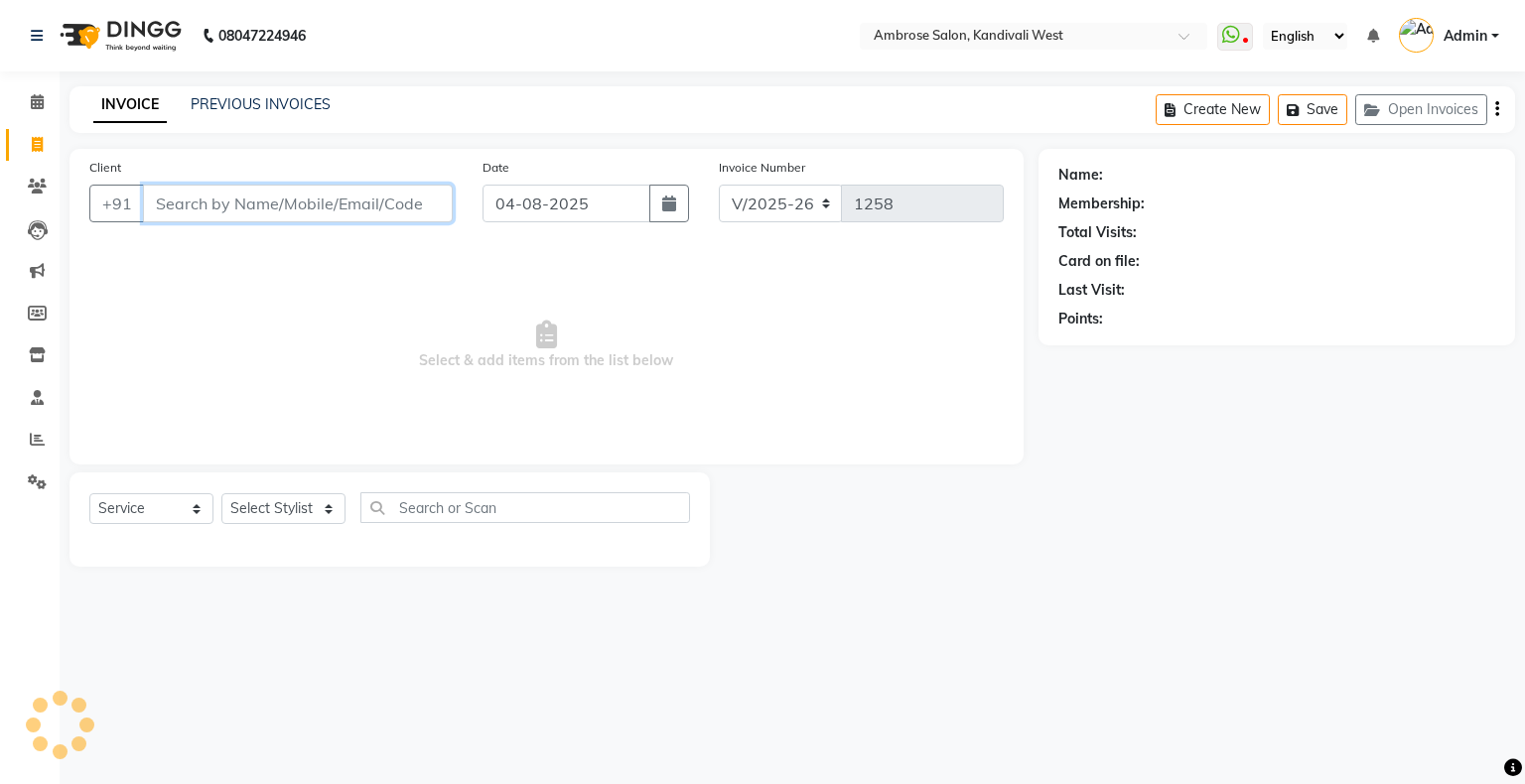 click on "Client" at bounding box center [298, 203] 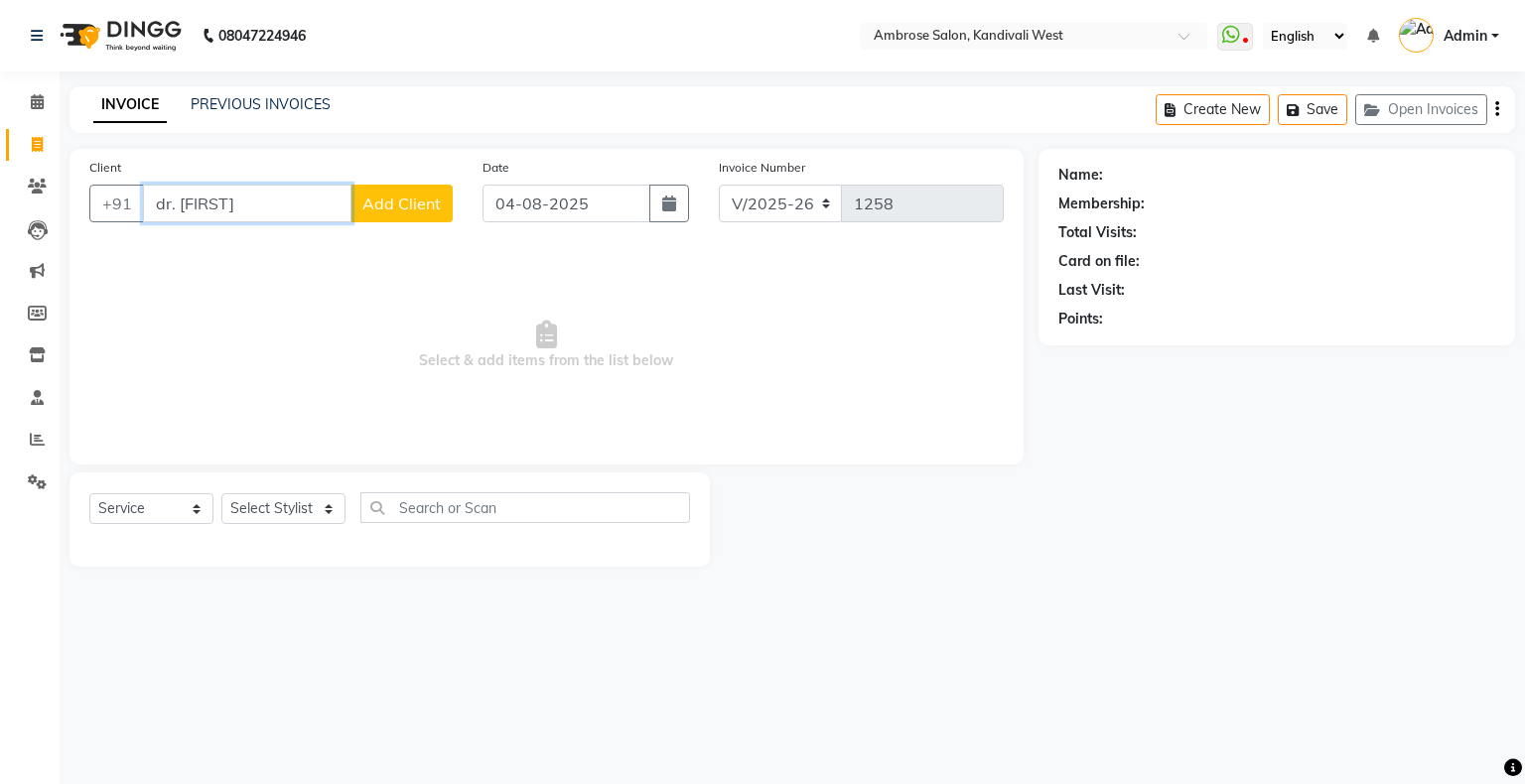 type on "dr.sav" 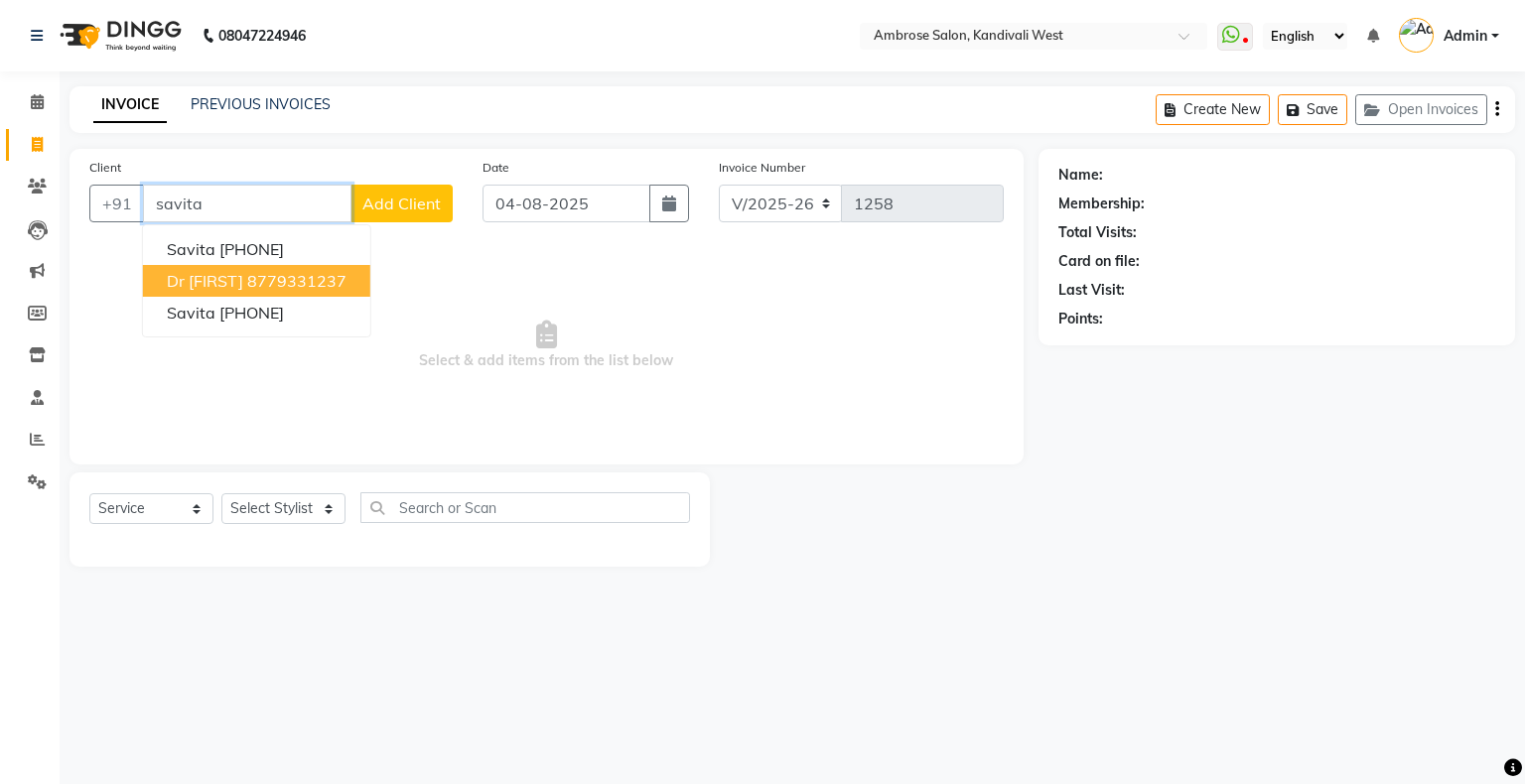 click on "8779331237" at bounding box center (297, 281) 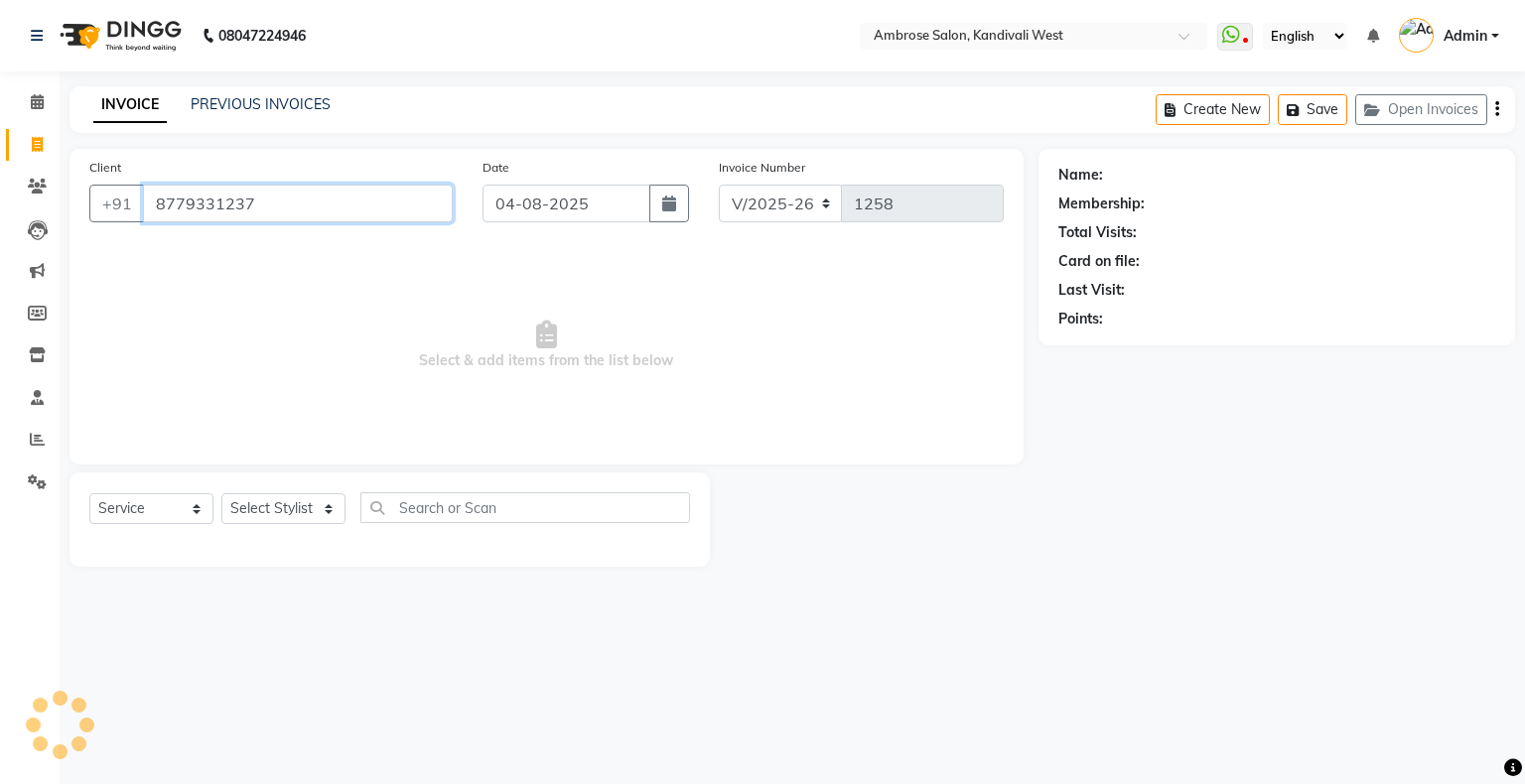 type on "8779331237" 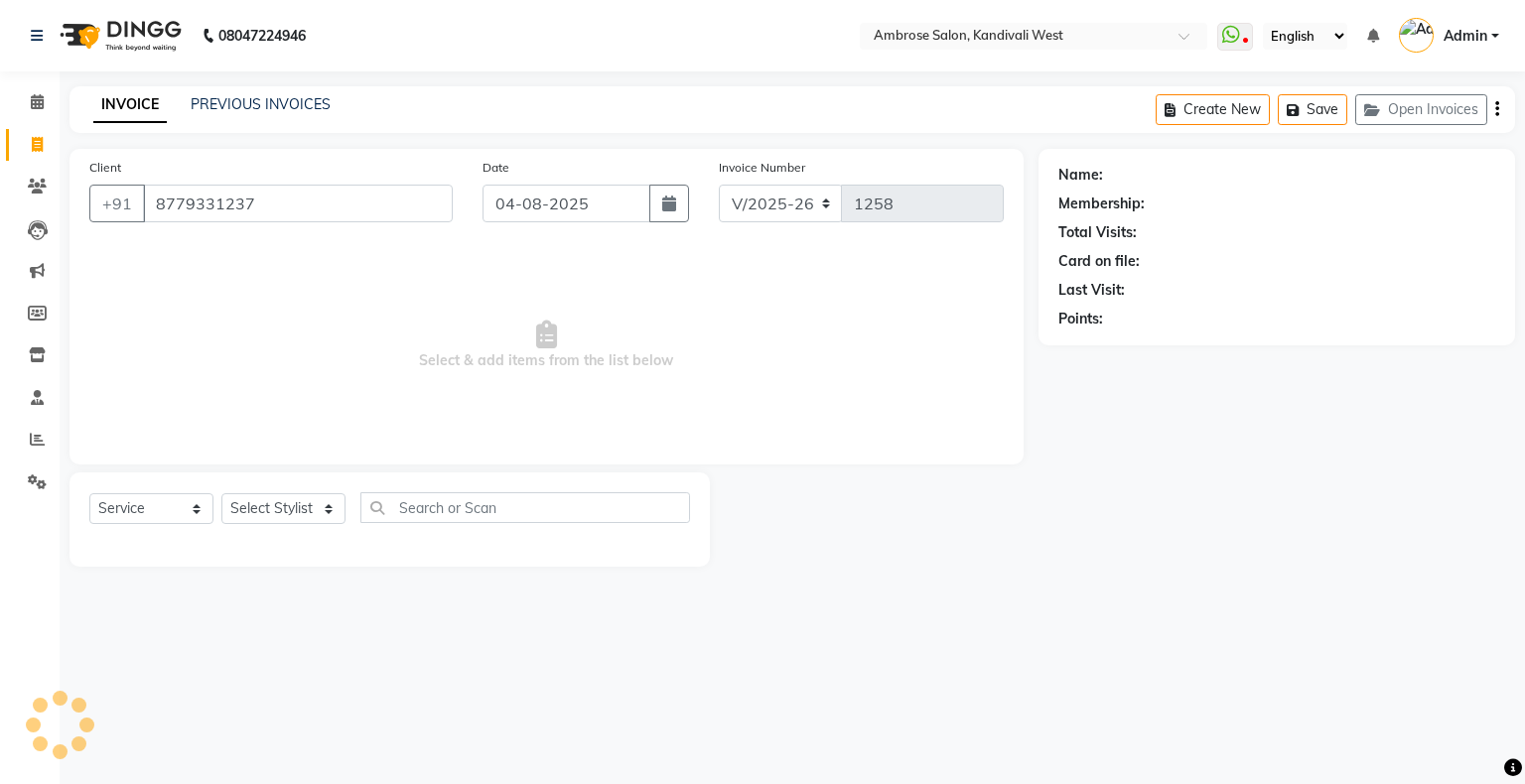 select on "1: Object" 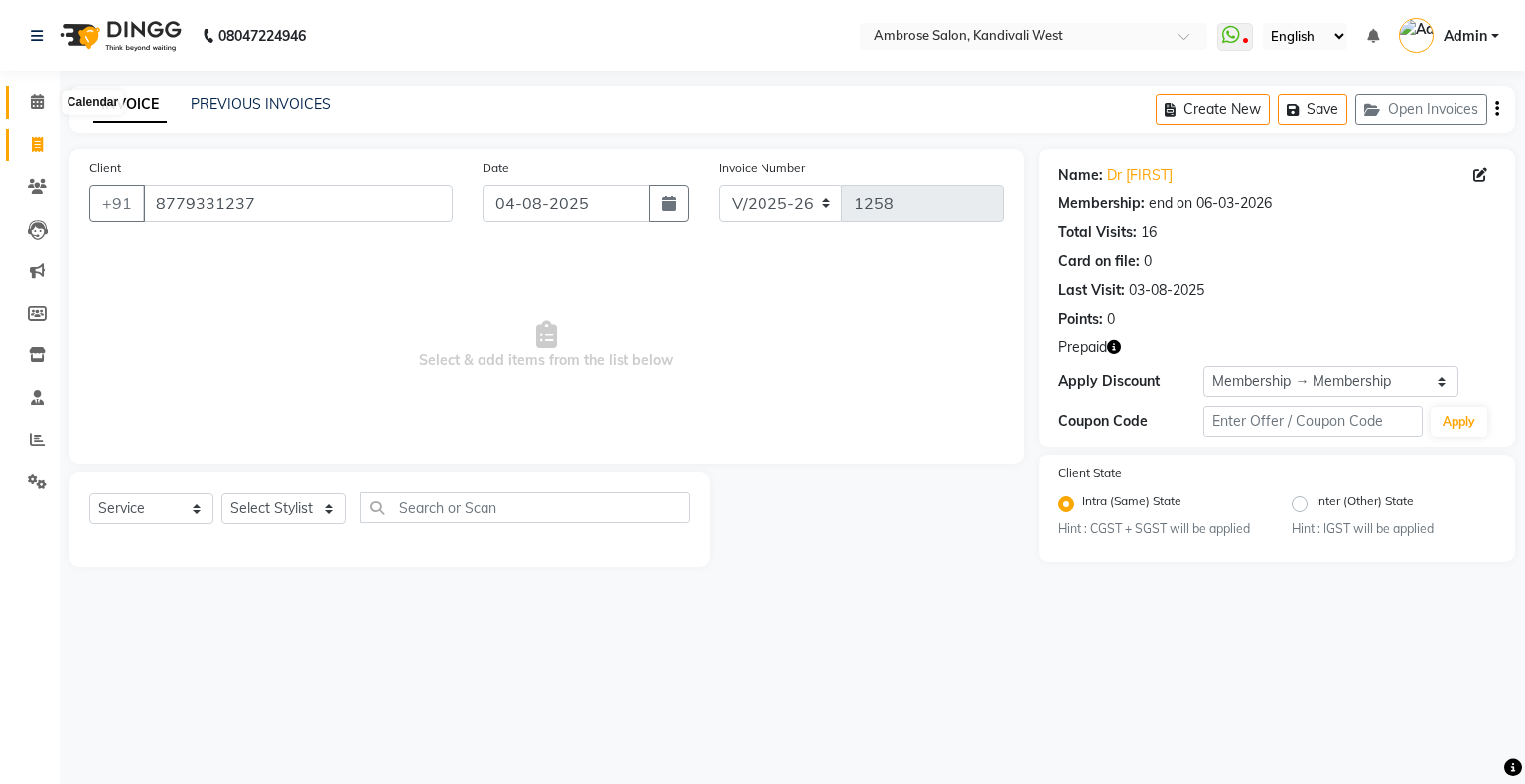 click 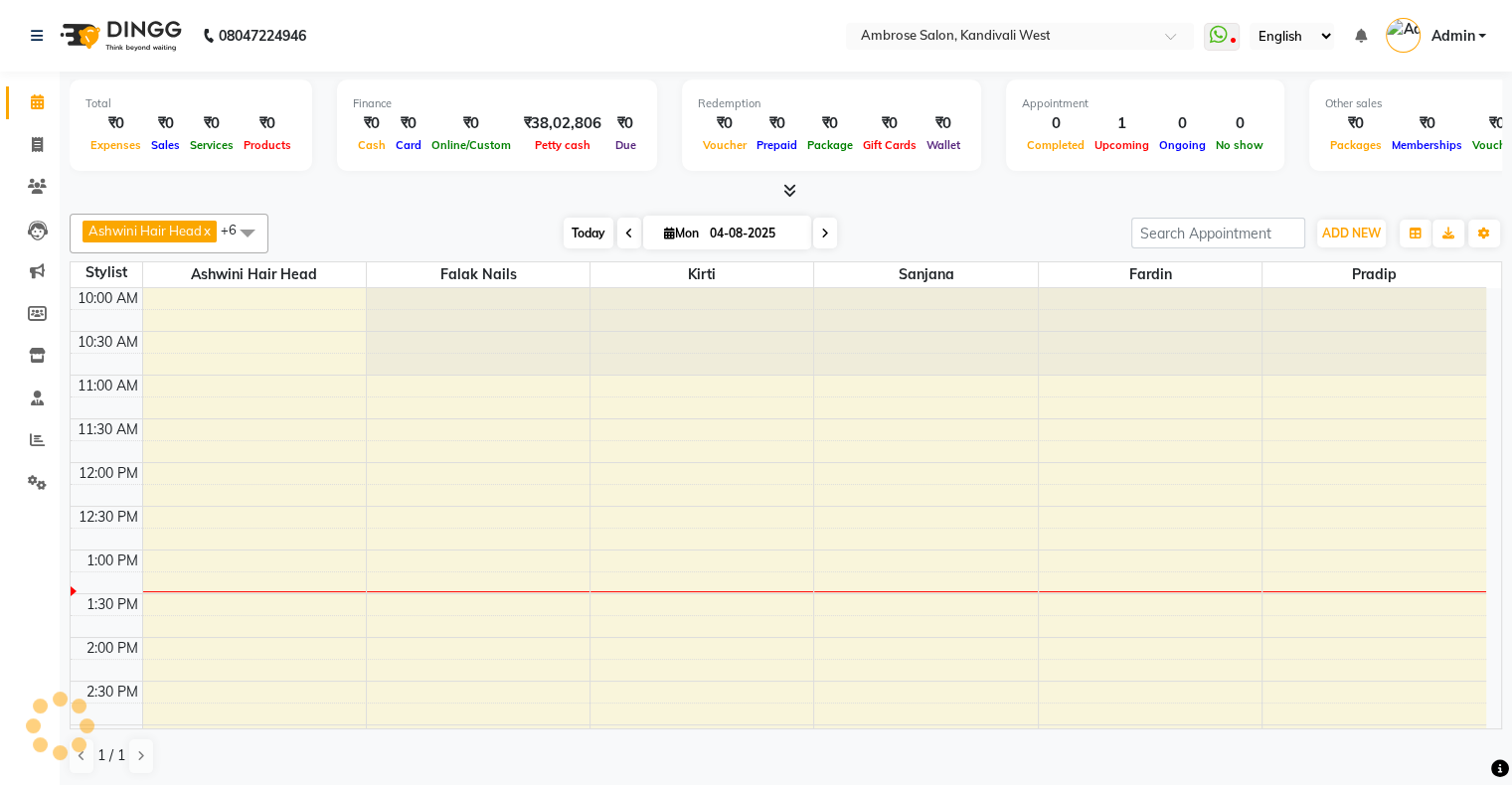 click on "Today" at bounding box center (588, 233) 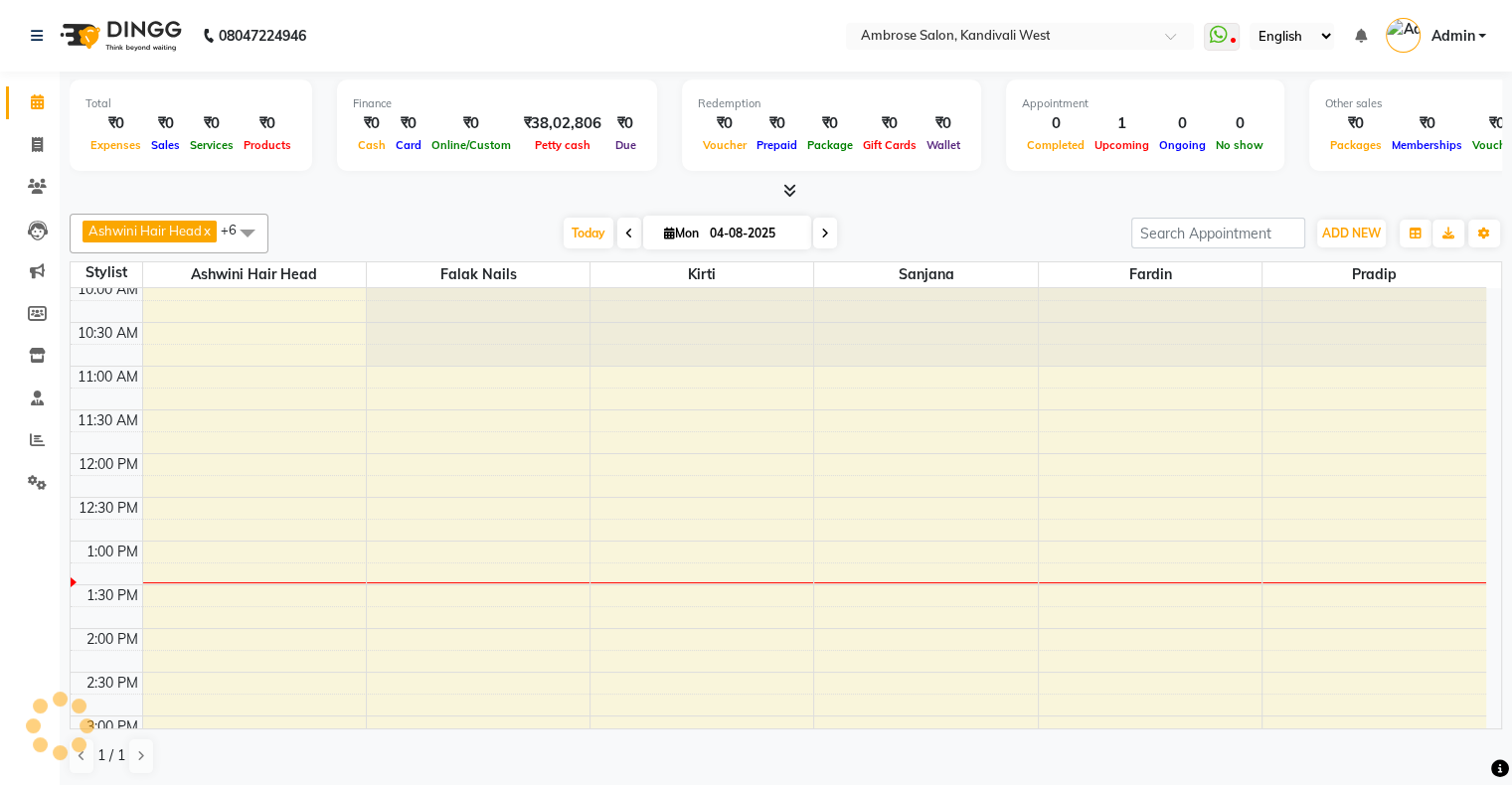 scroll, scrollTop: 0, scrollLeft: 0, axis: both 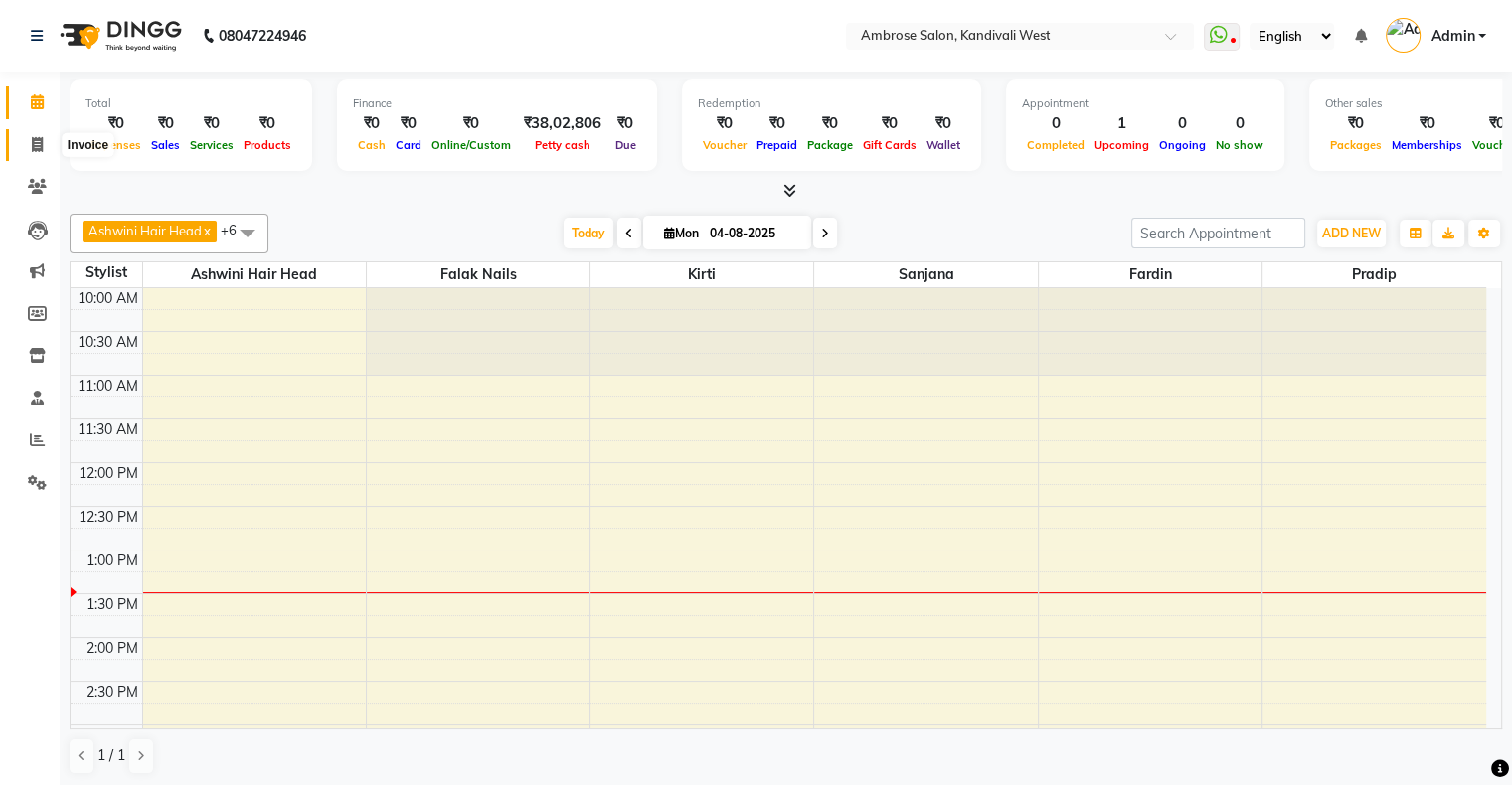 click 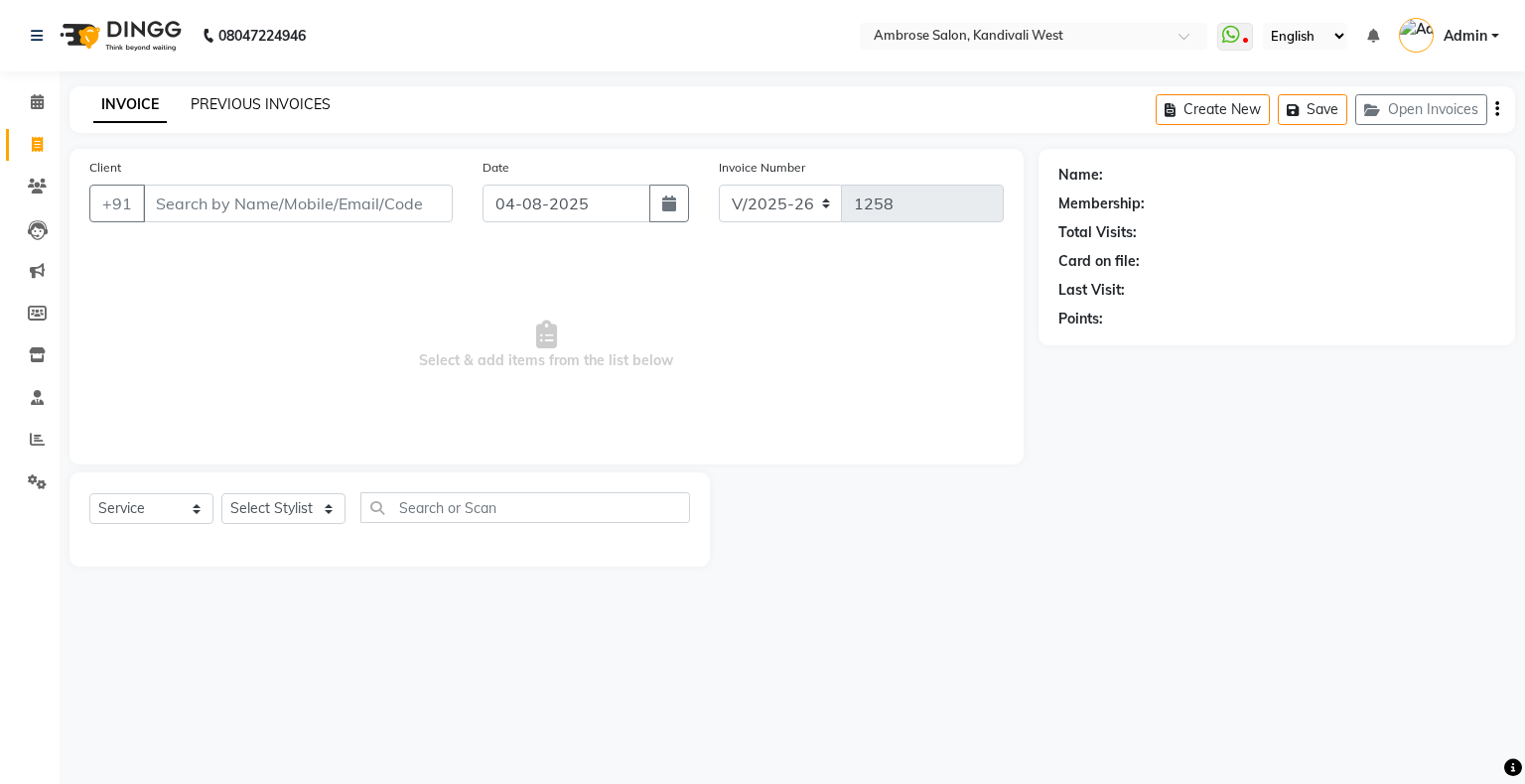 click on "PREVIOUS INVOICES" 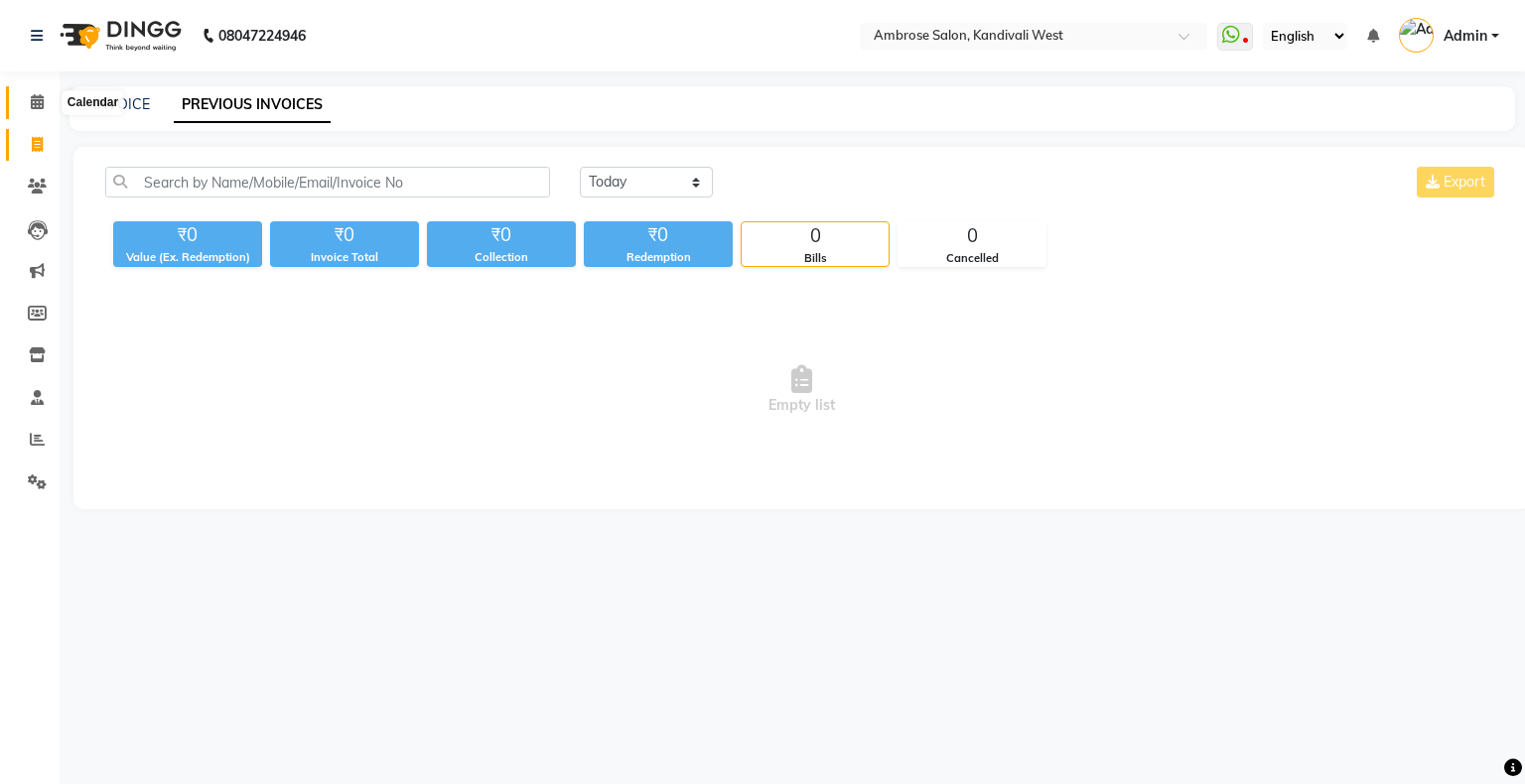 click 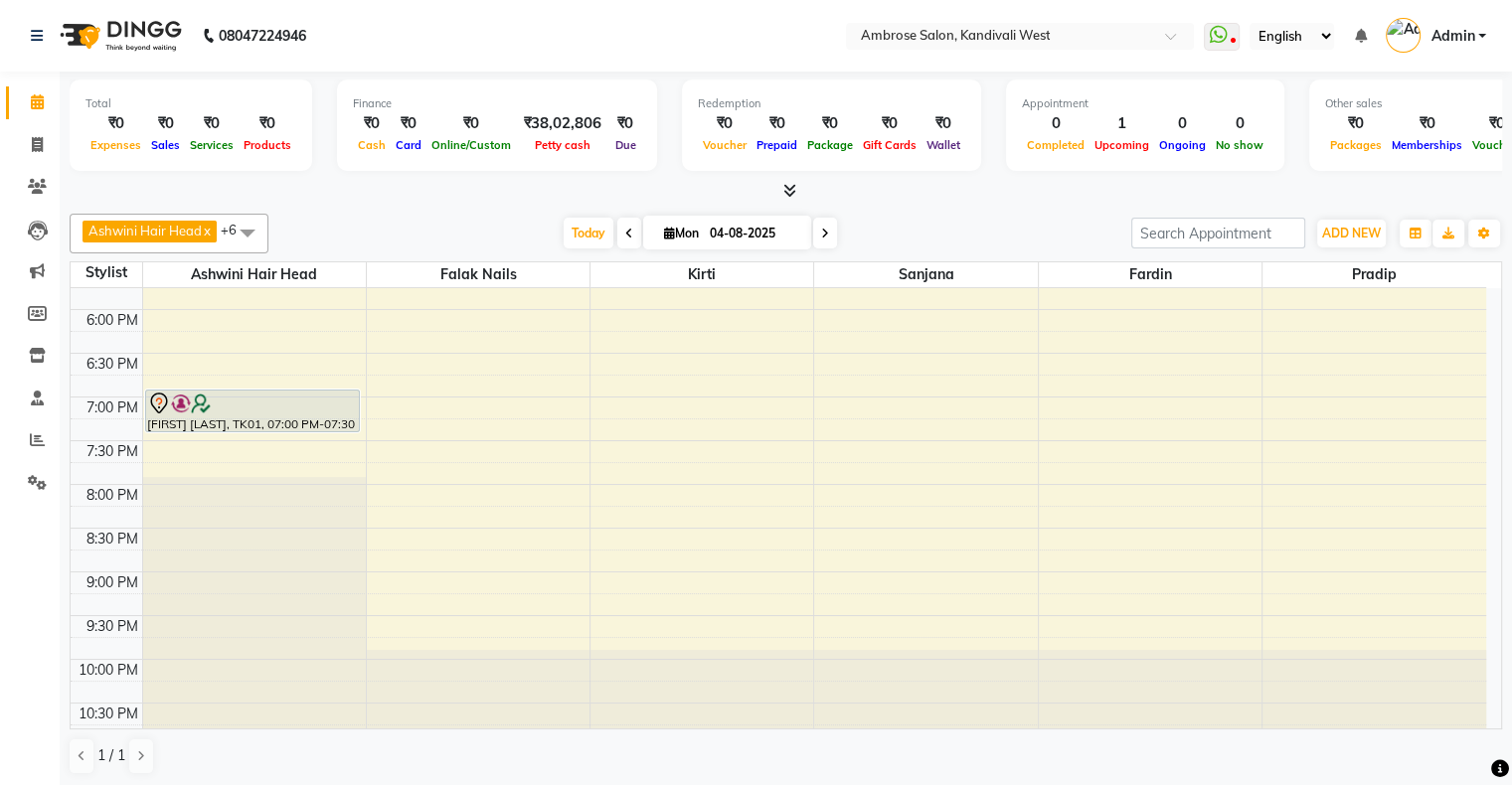 scroll, scrollTop: 685, scrollLeft: 0, axis: vertical 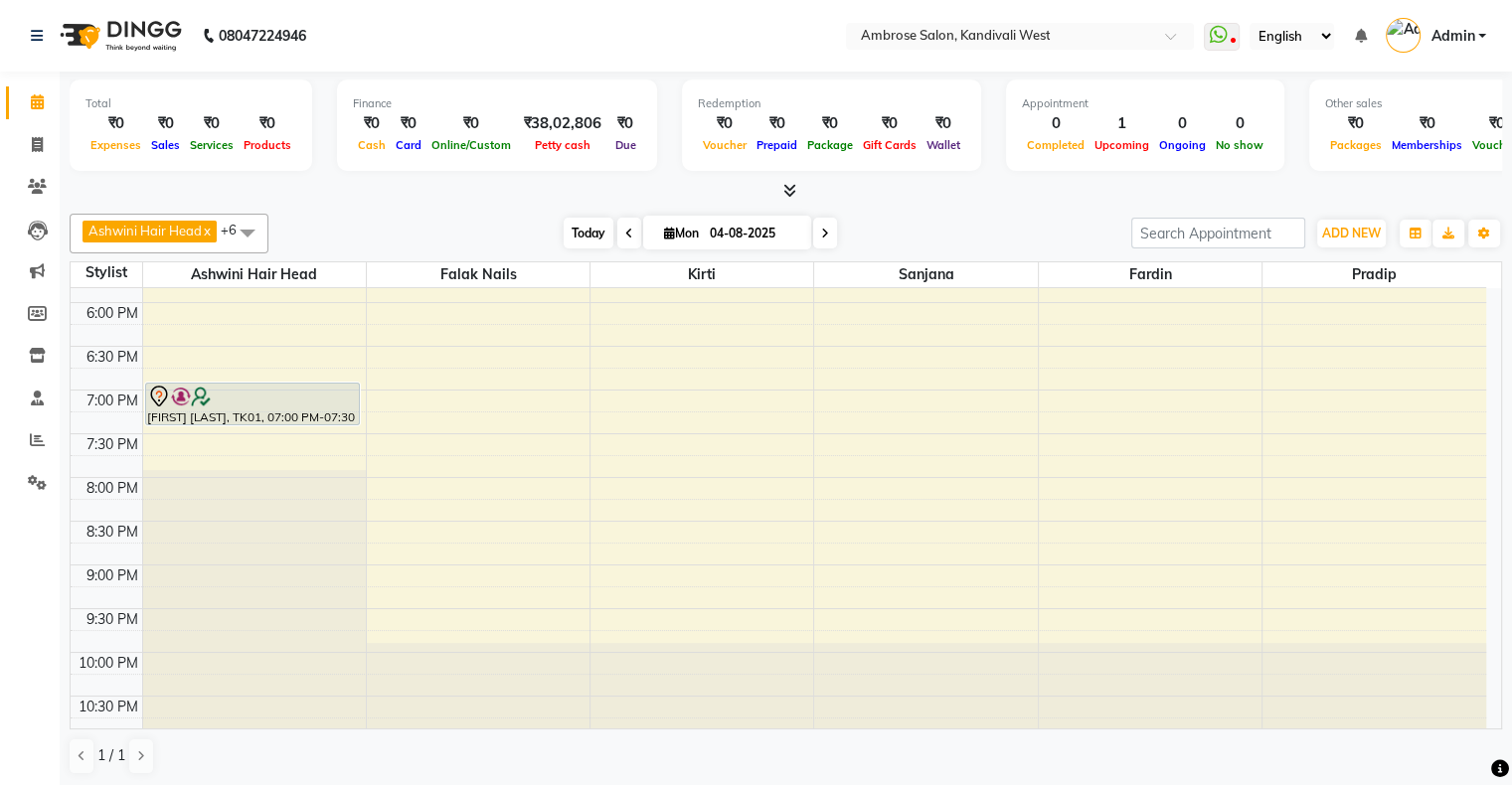 click on "Today" at bounding box center [588, 233] 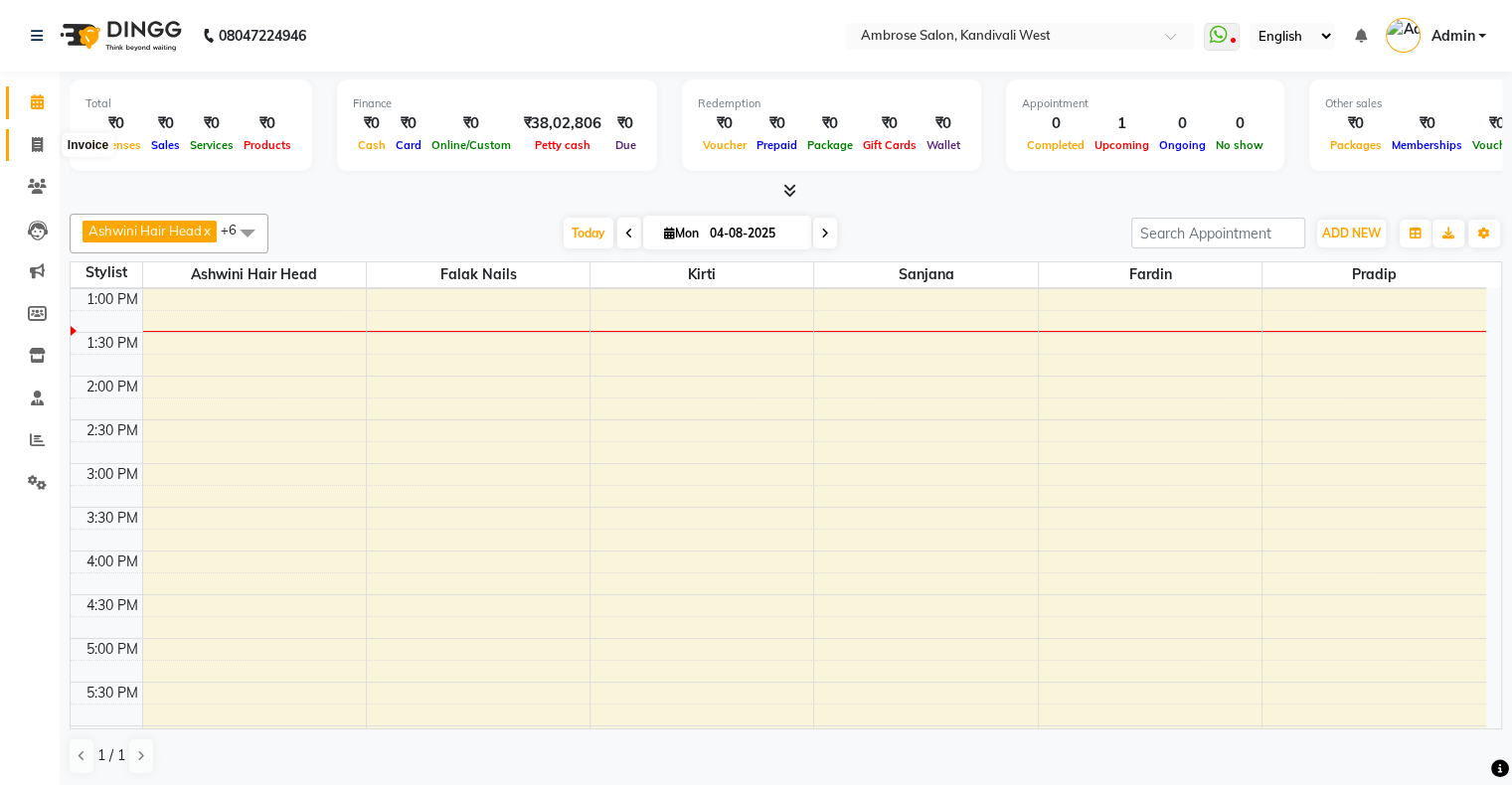 click 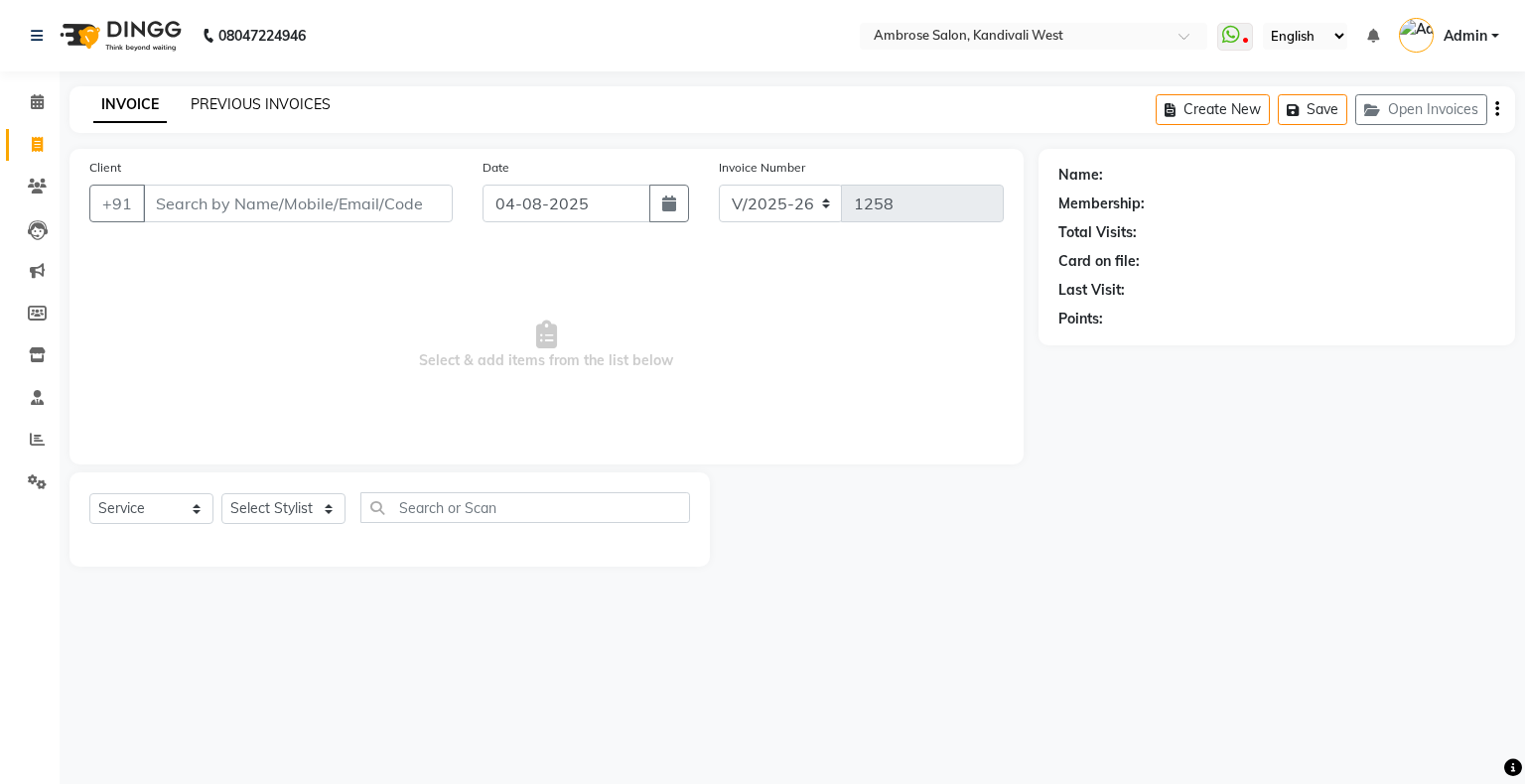 click on "PREVIOUS INVOICES" 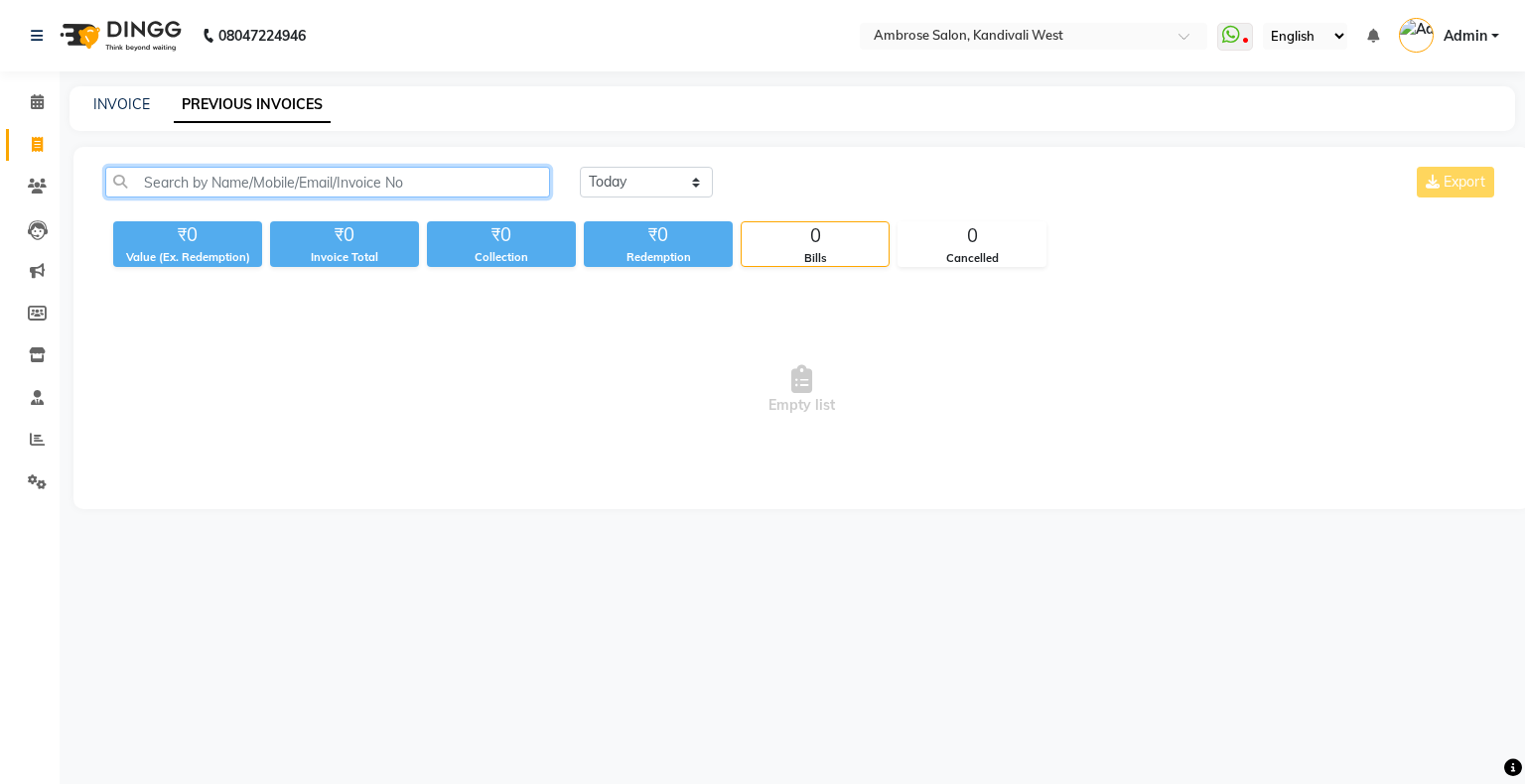 click 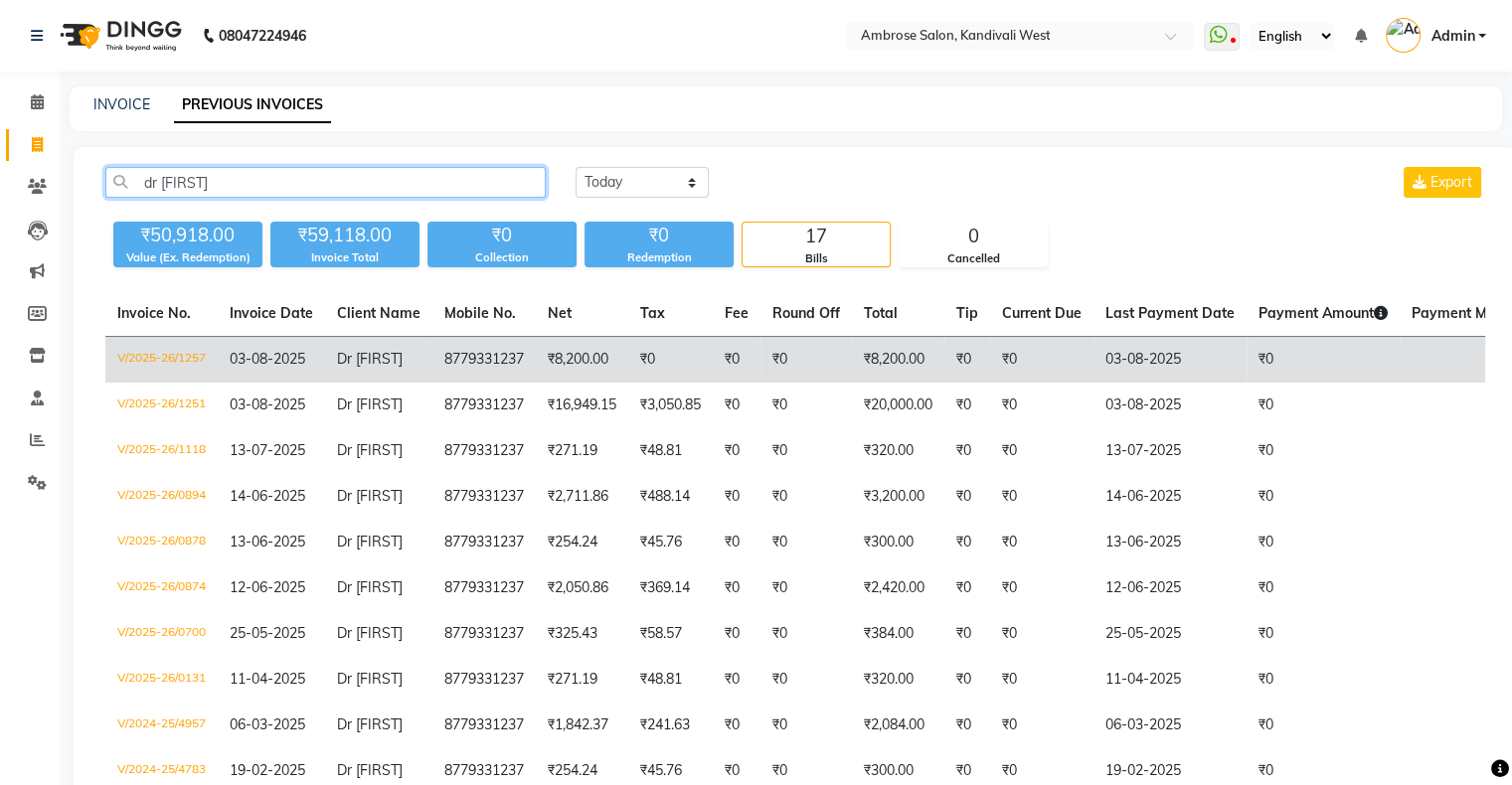 type on "dr savita" 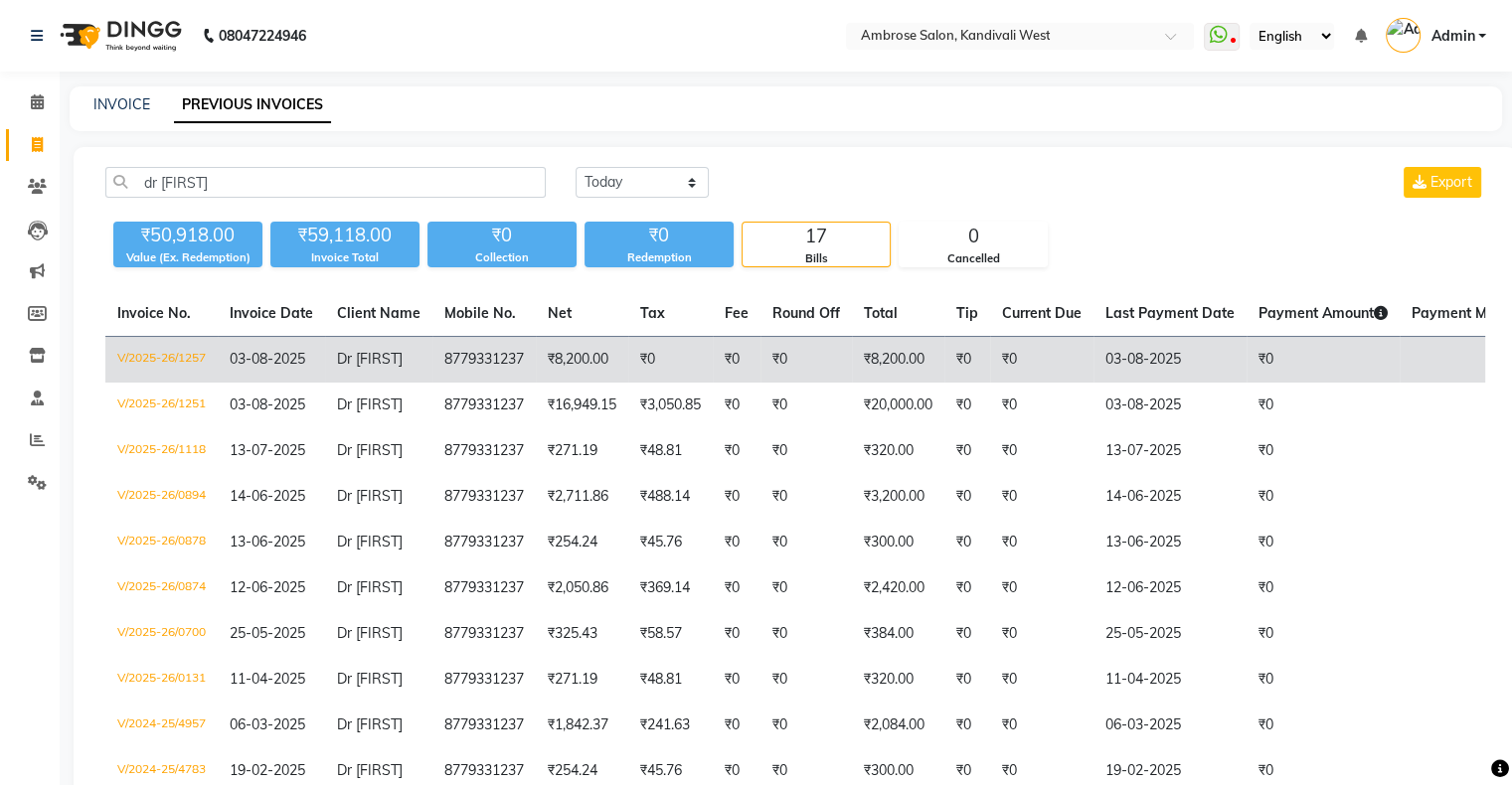 click on "03-08-2025" 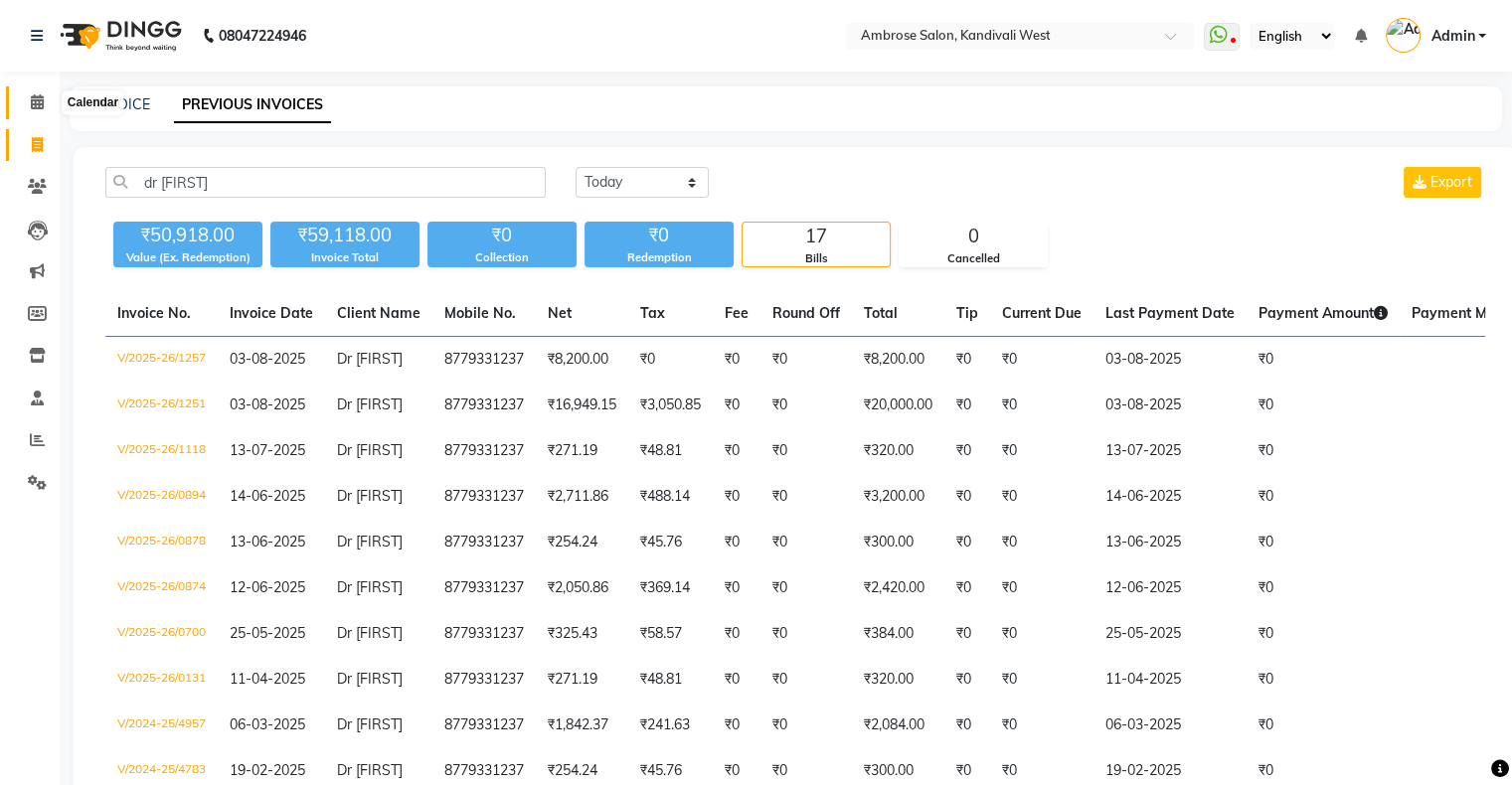 click 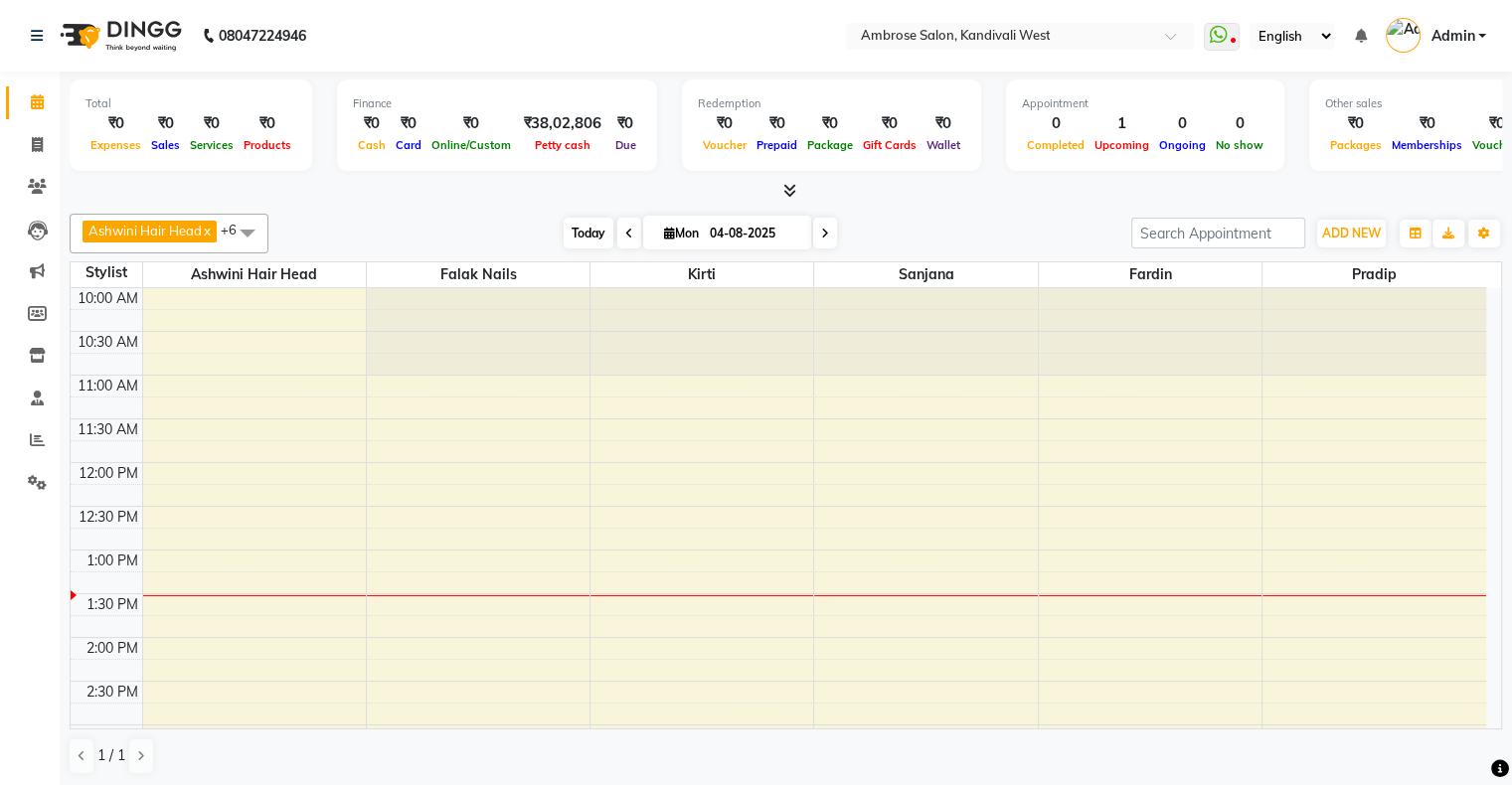 click on "Today" at bounding box center (588, 233) 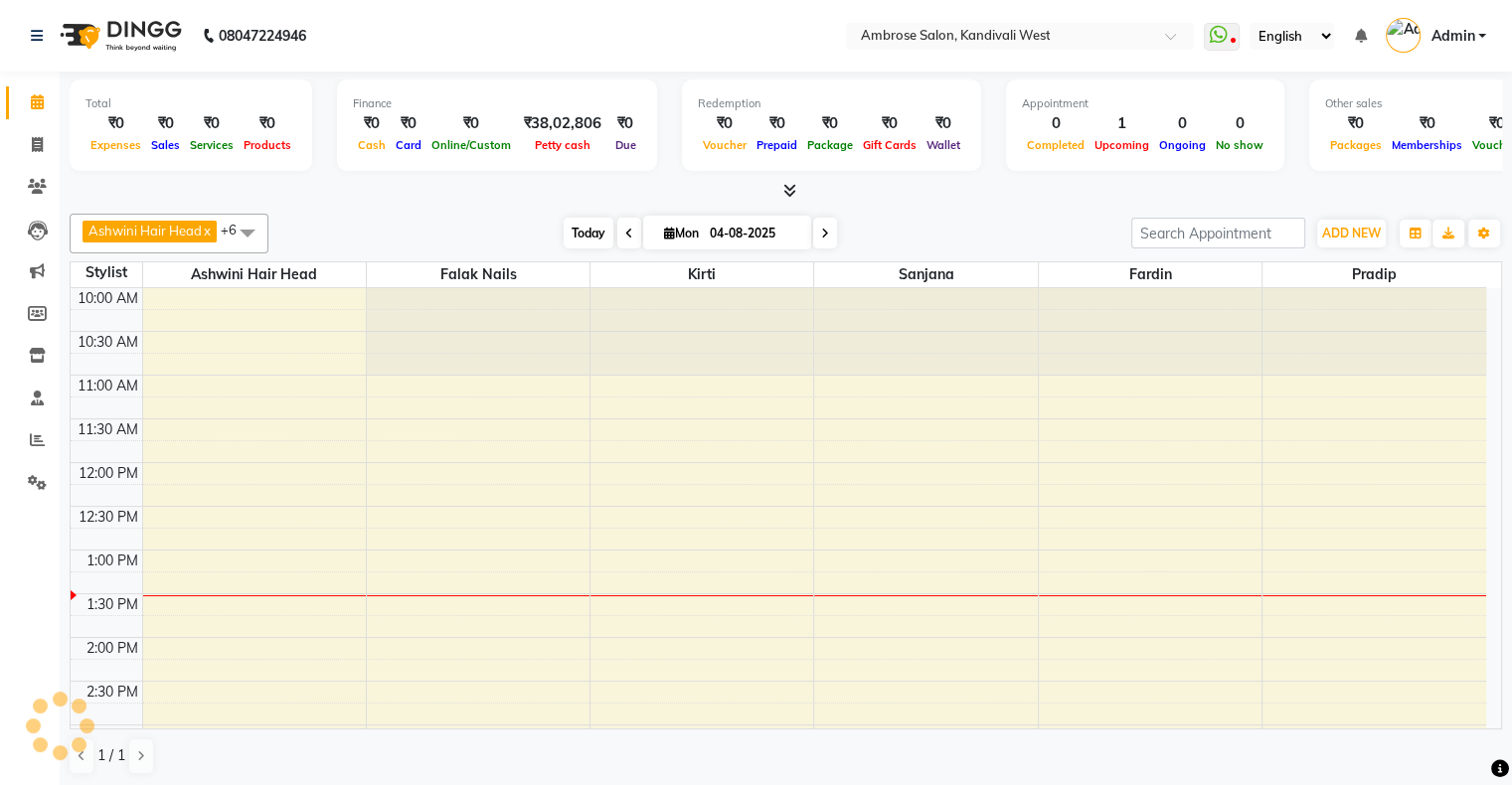 scroll, scrollTop: 261, scrollLeft: 0, axis: vertical 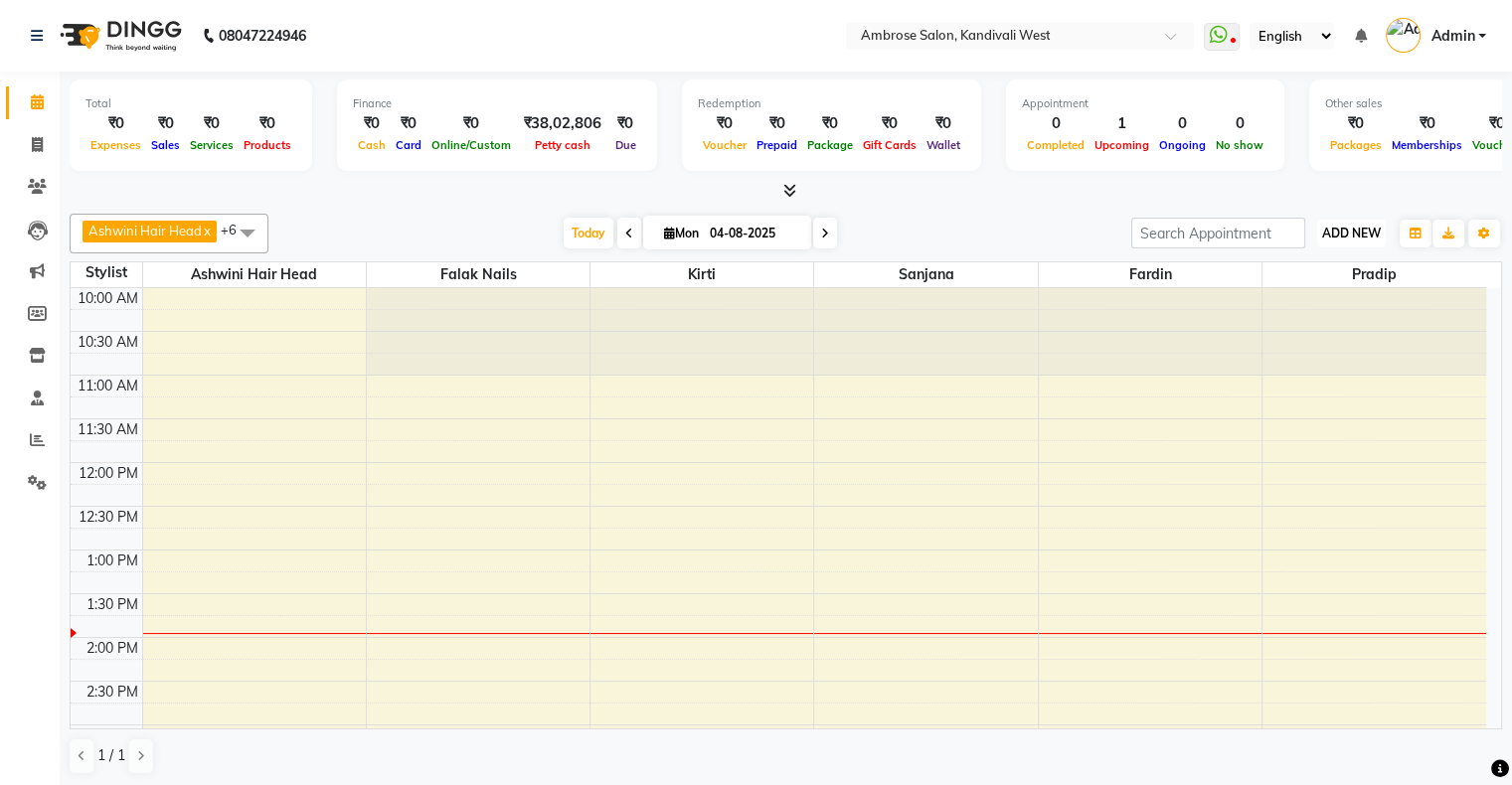 click on "ADD NEW" at bounding box center [1351, 233] 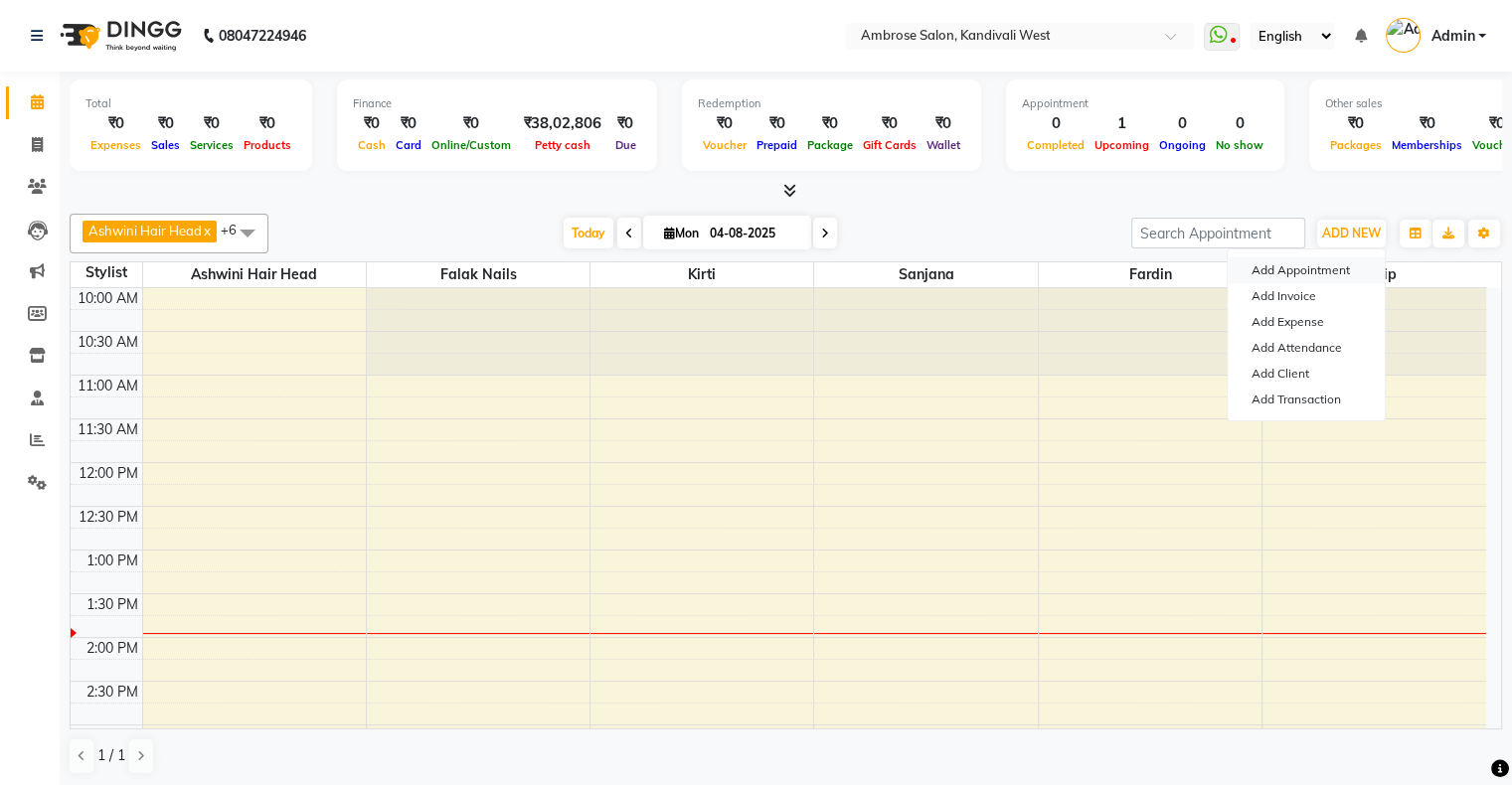 click on "Add Appointment" at bounding box center [1306, 270] 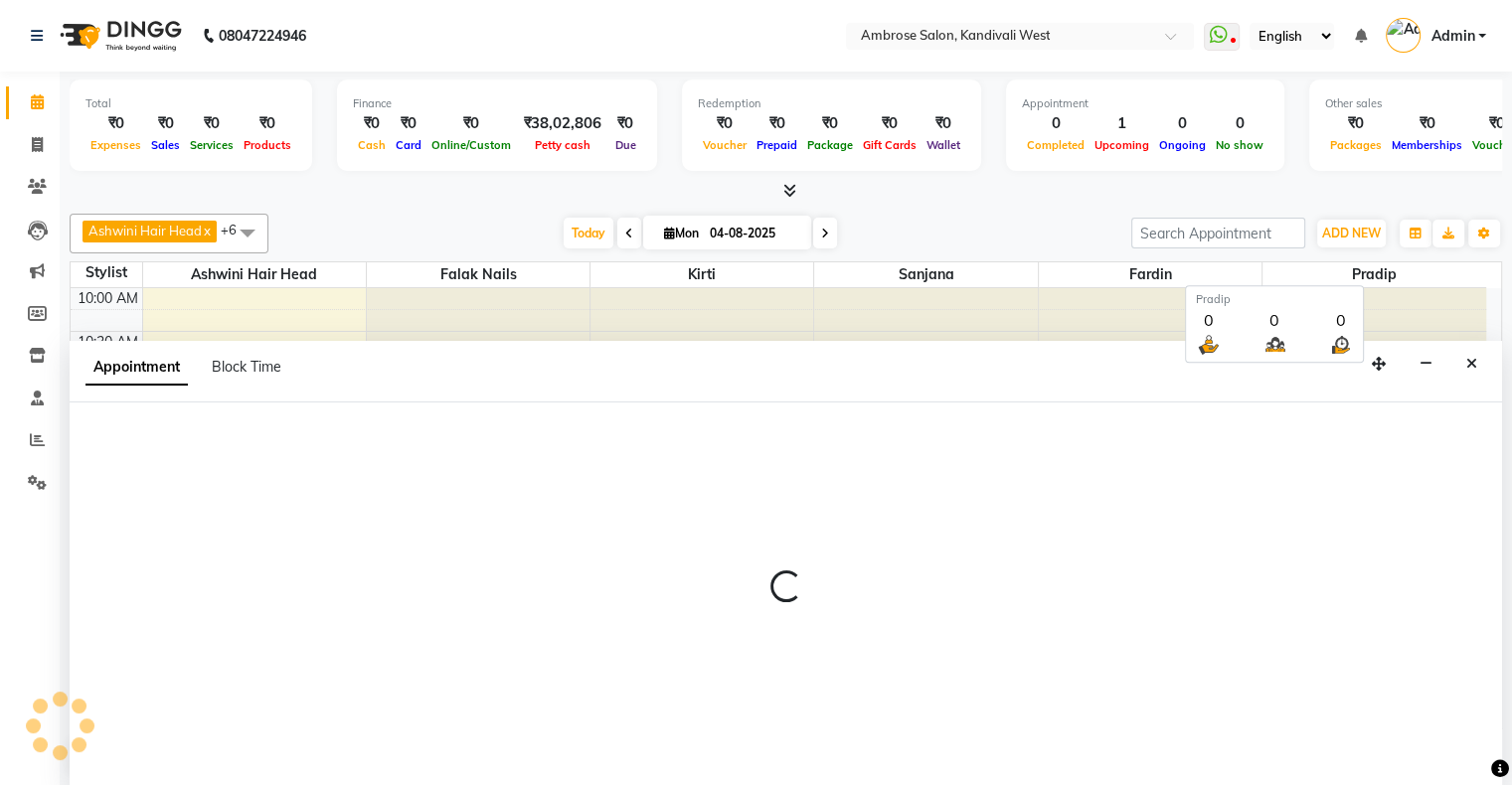 select on "660" 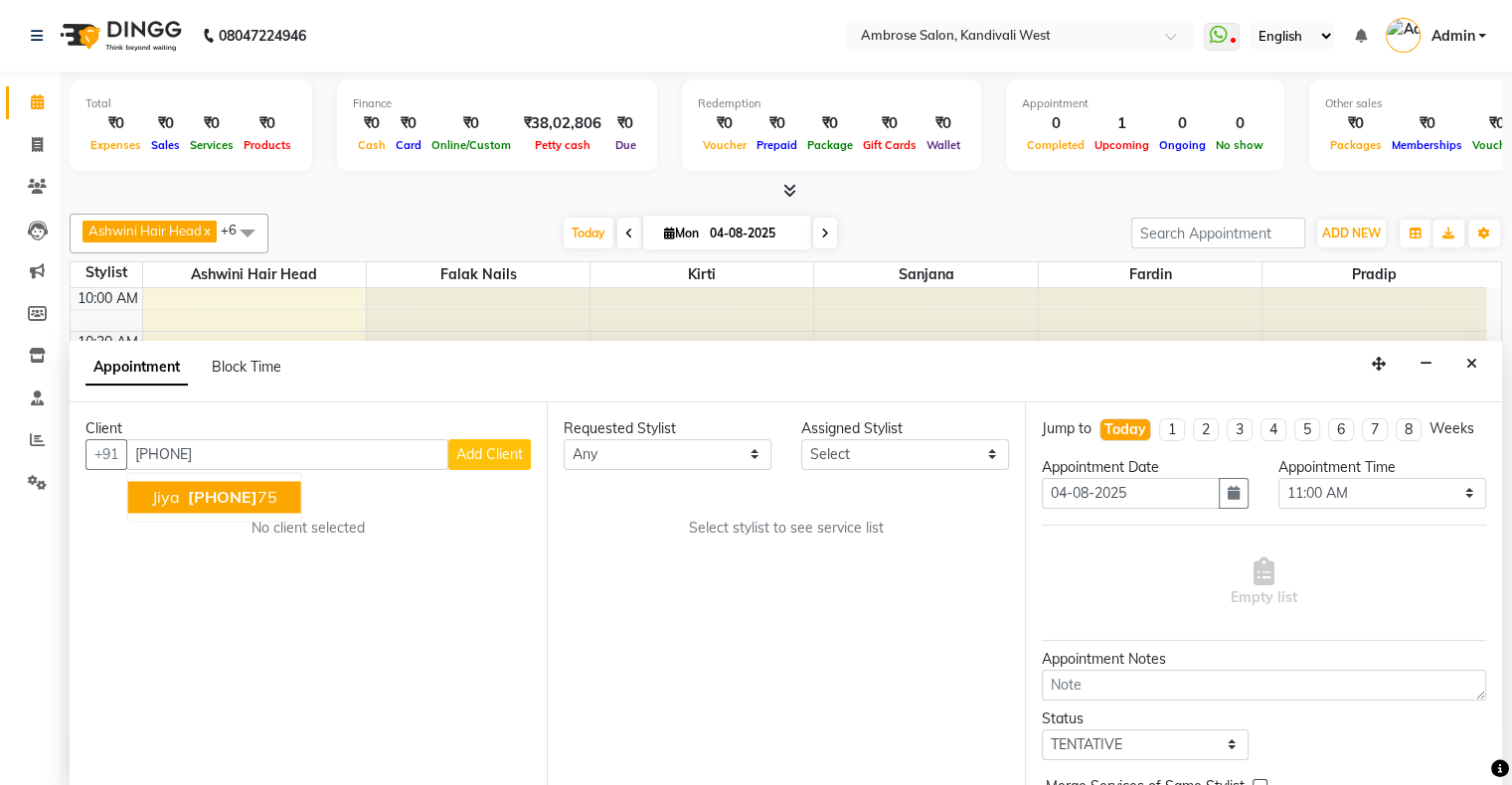 click on "88283830" at bounding box center (223, 497) 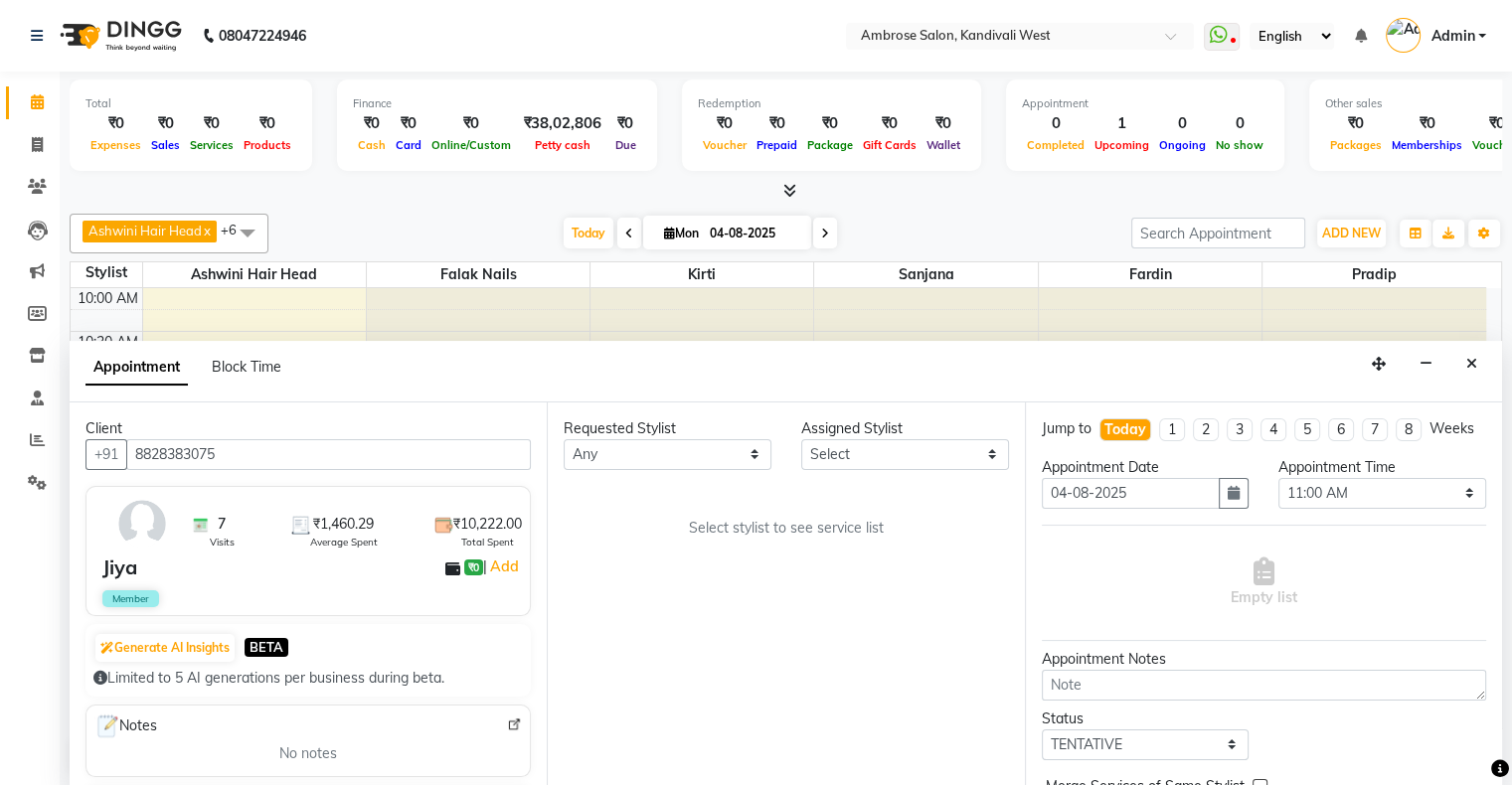 type on "8828383075" 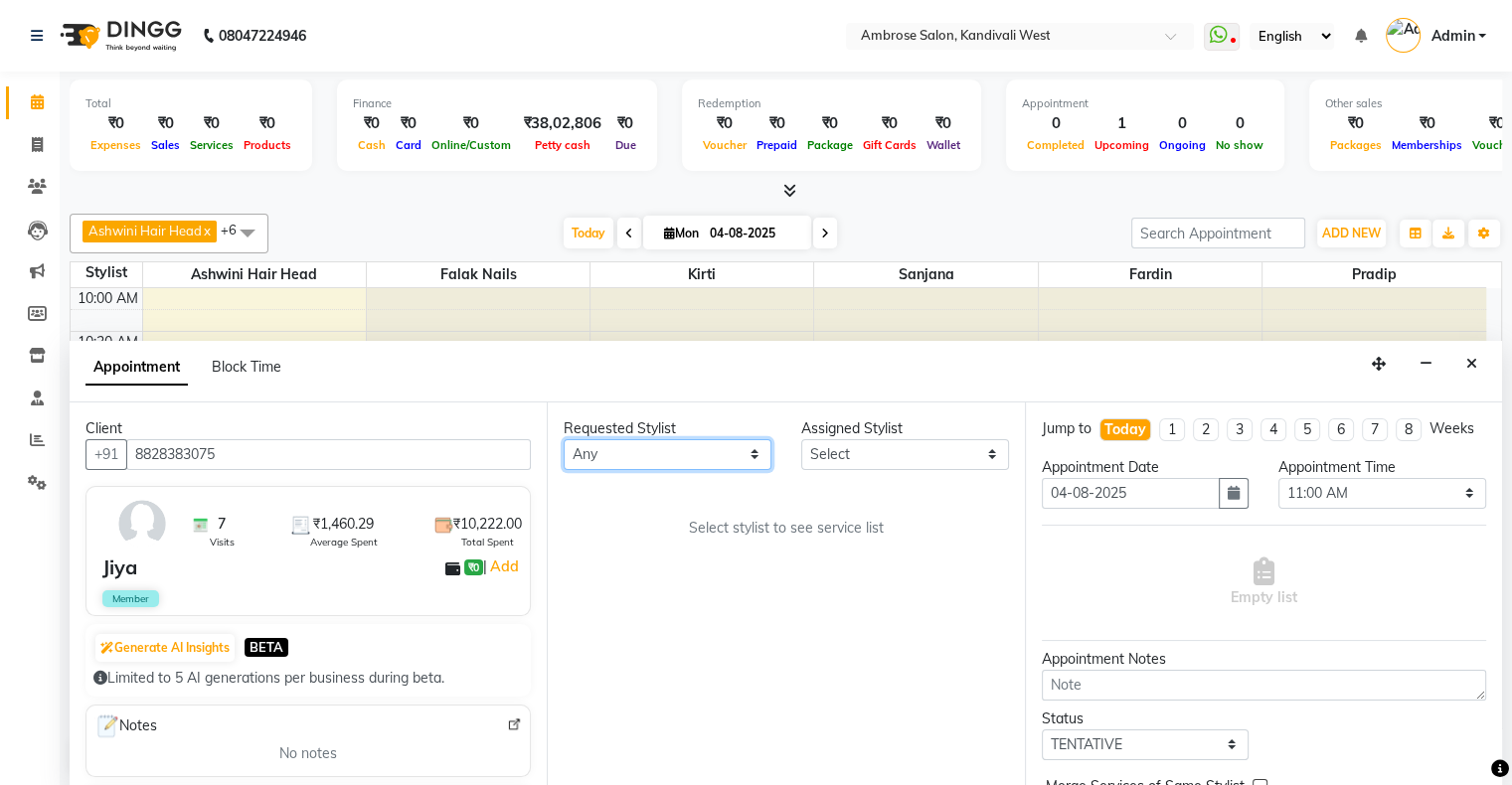 click on "Any Ashwini Hair Head Falak Nails Fardin Kirti Nida FD Pradip Pradip Vaishnav Sanjana  Vidhi Veera" at bounding box center [667, 454] 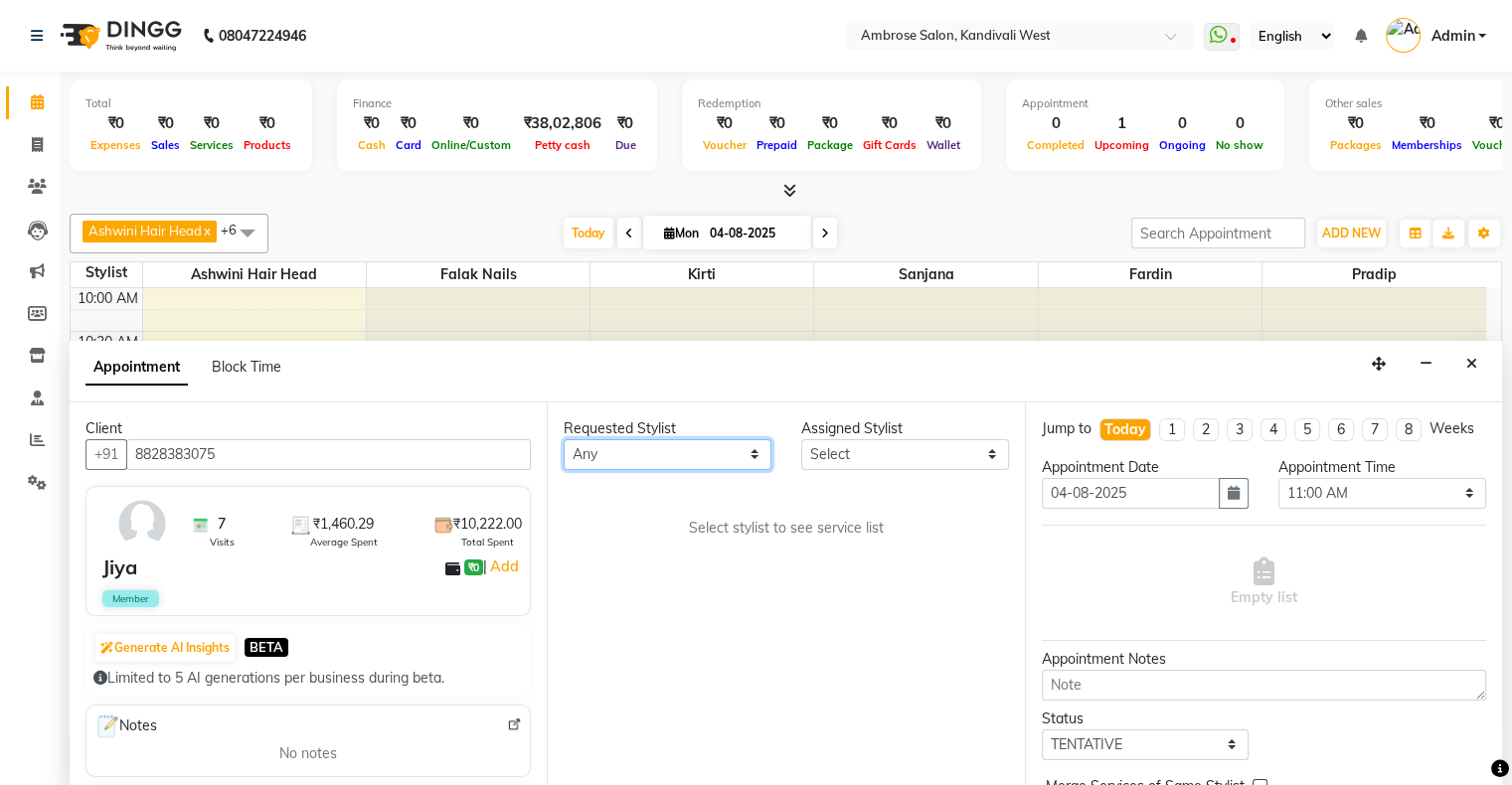 select on "87848" 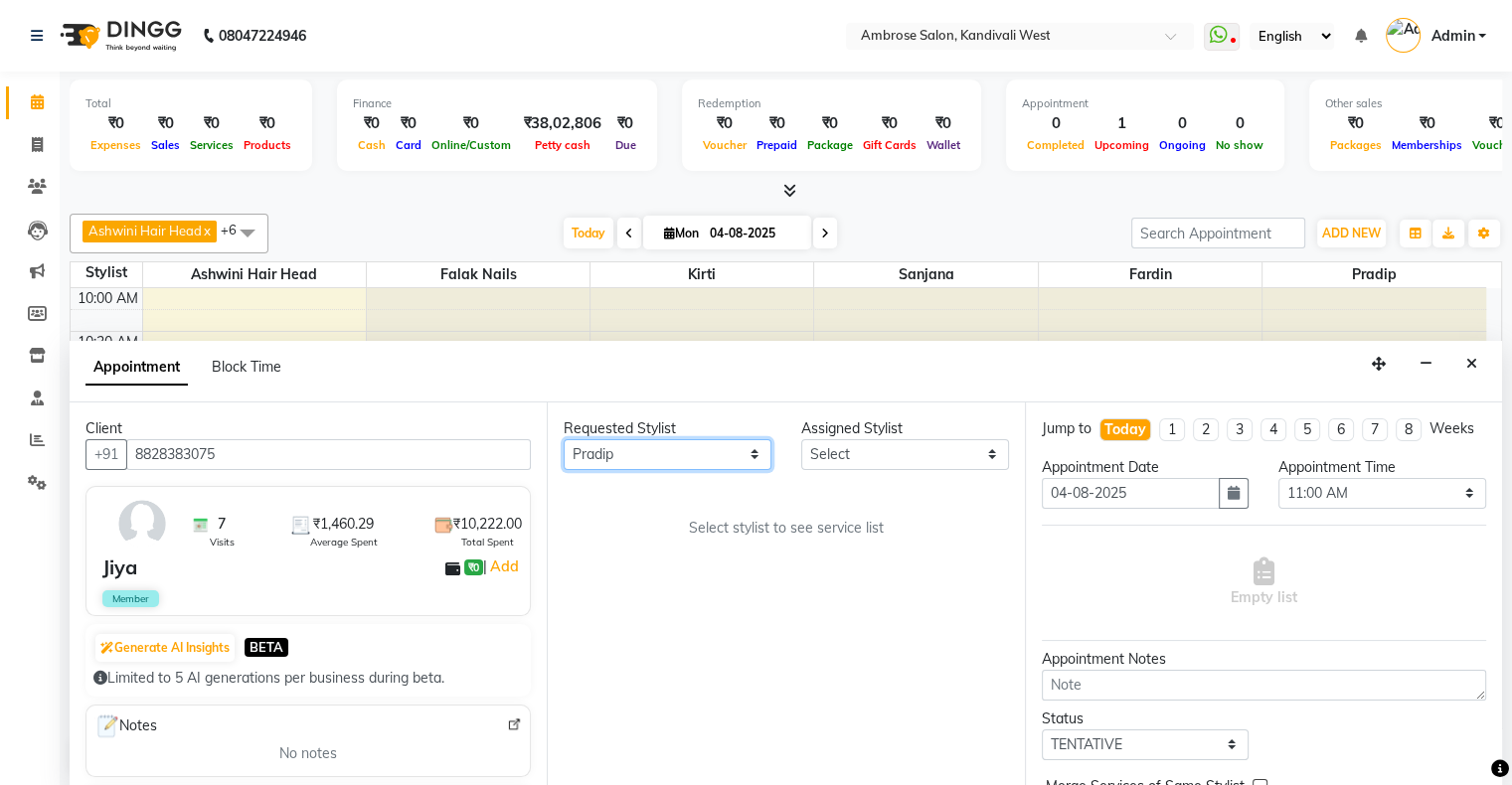 click on "Any Ashwini Hair Head Falak Nails Fardin Kirti Nida FD Pradip Pradip Vaishnav Sanjana  Vidhi Veera" at bounding box center [667, 454] 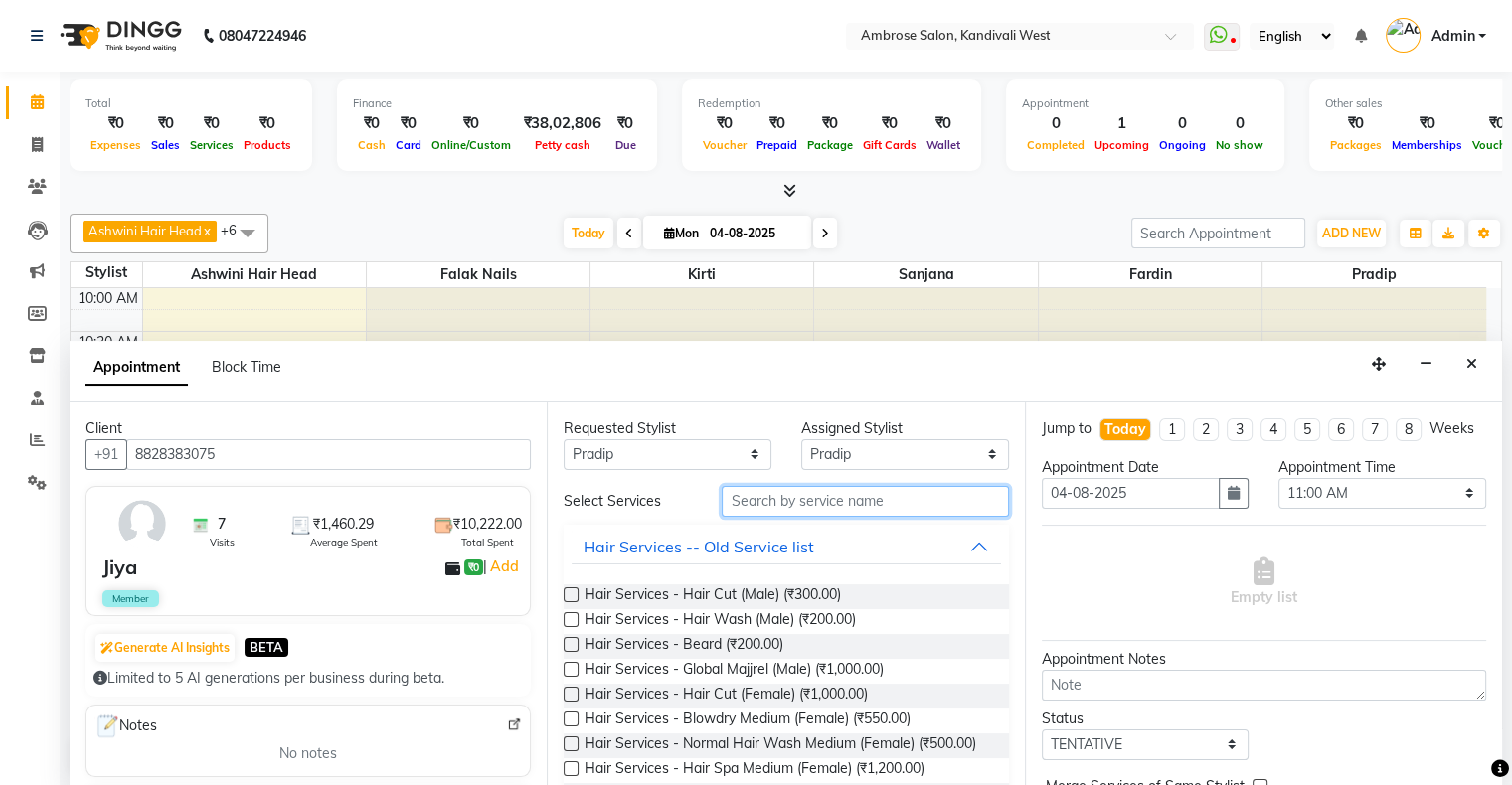 click at bounding box center [865, 501] 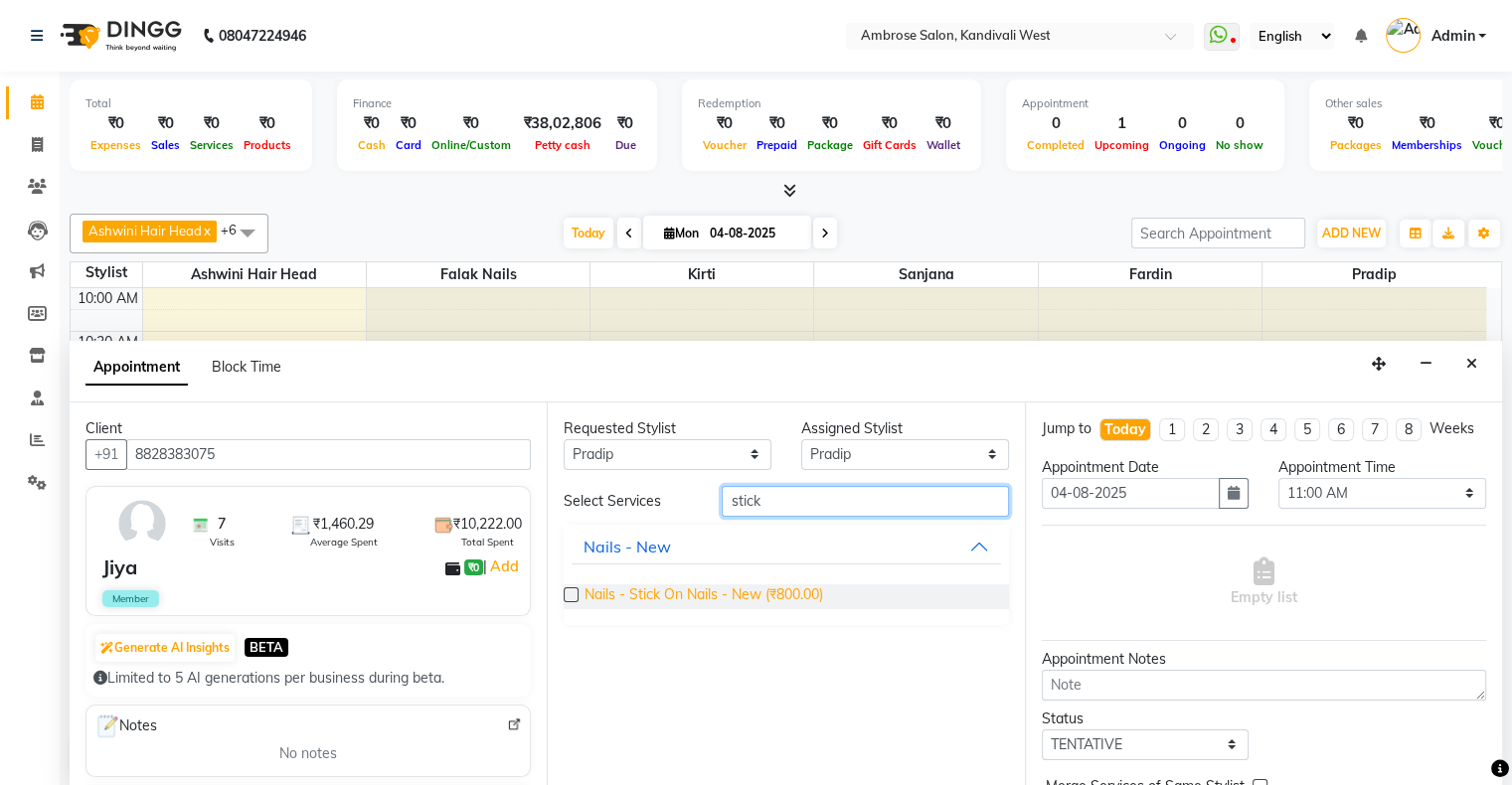 type on "stick" 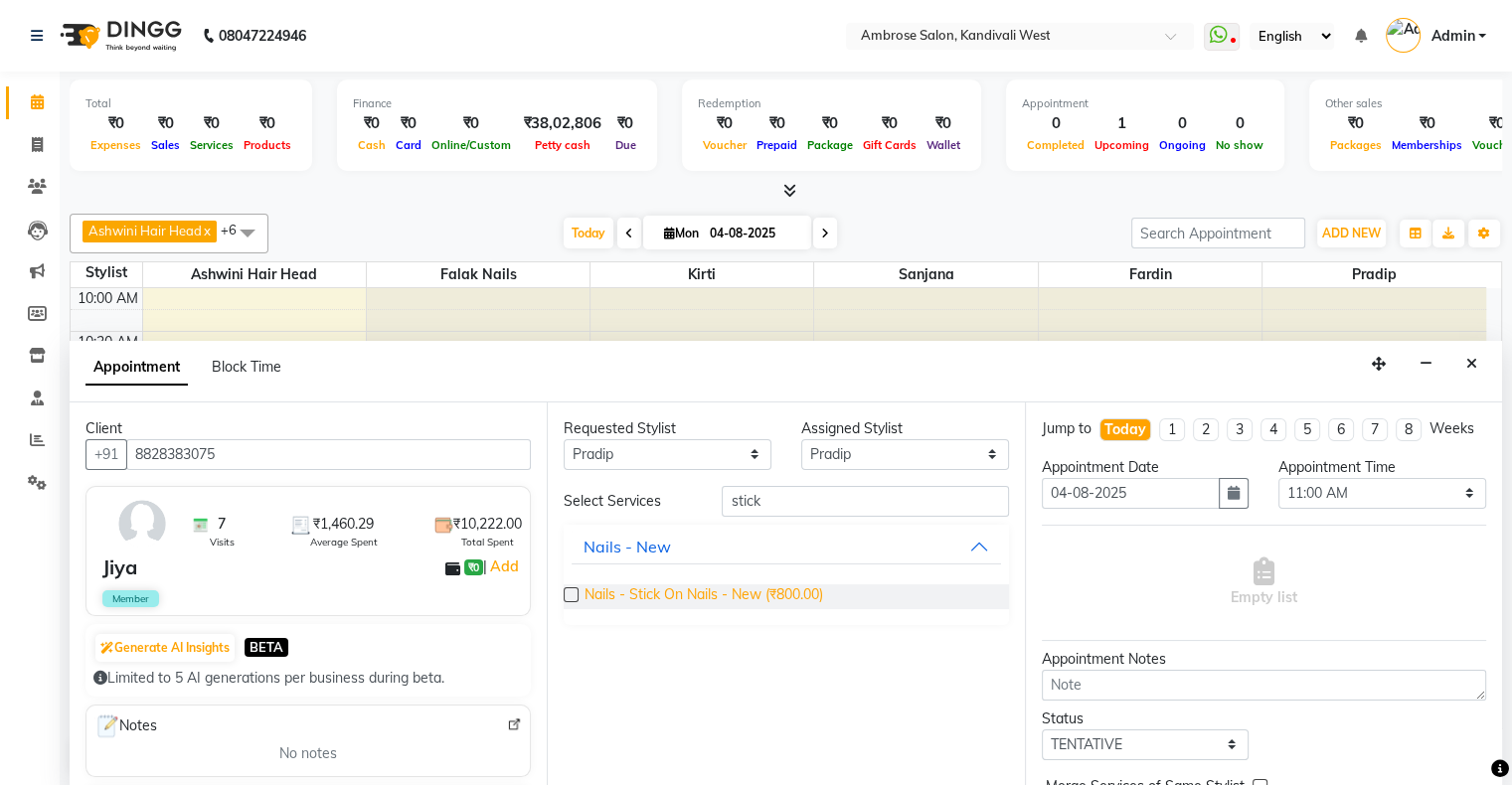 click on "Nails - Stick On Nails - New (₹800.00)" at bounding box center [704, 596] 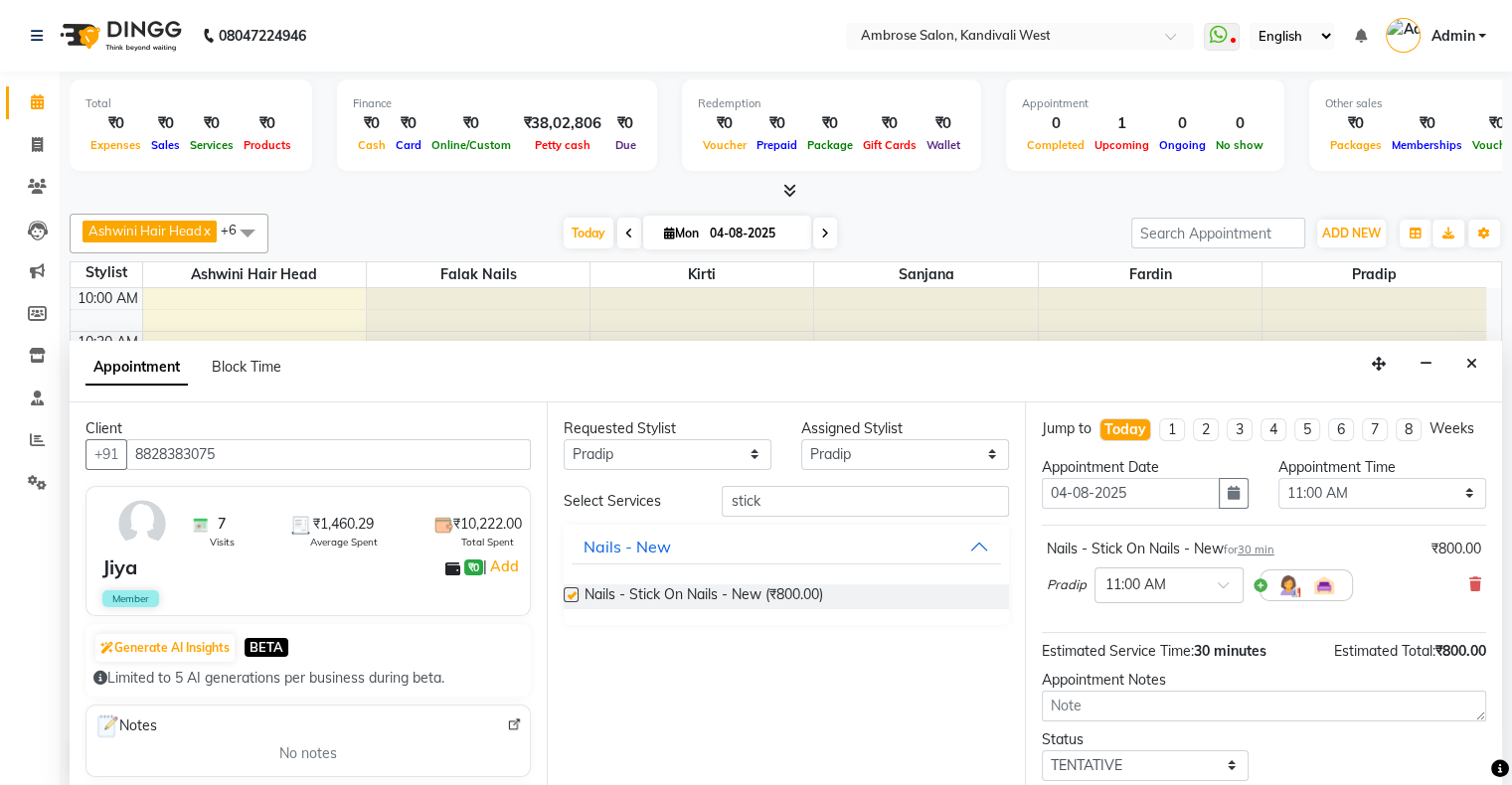 checkbox on "false" 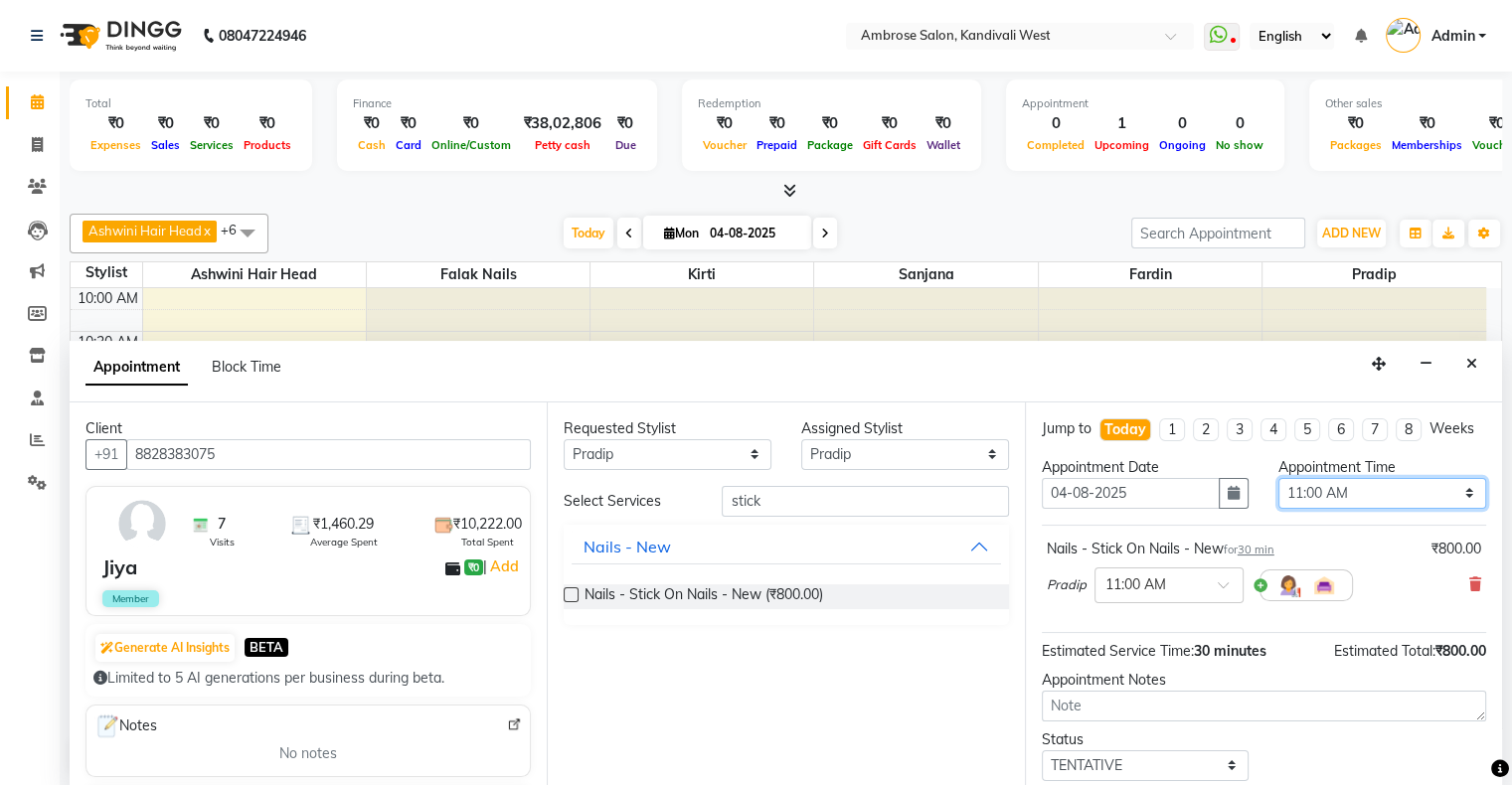 click on "Select 11:00 AM 11:15 AM 11:30 AM 11:45 AM 12:00 PM 12:15 PM 12:30 PM 12:45 PM 01:00 PM 01:15 PM 01:30 PM 01:45 PM 02:00 PM 02:15 PM 02:30 PM 02:45 PM 03:00 PM 03:15 PM 03:30 PM 03:45 PM 04:00 PM 04:15 PM 04:30 PM 04:45 PM 05:00 PM 05:15 PM 05:30 PM 05:45 PM 06:00 PM 06:15 PM 06:30 PM 06:45 PM 07:00 PM 07:15 PM 07:30 PM 07:45 PM 08:00 PM 08:15 PM 08:30 PM 08:45 PM 09:00 PM 09:15 PM 09:30 PM 09:45 PM 10:00 PM" at bounding box center [1382, 493] 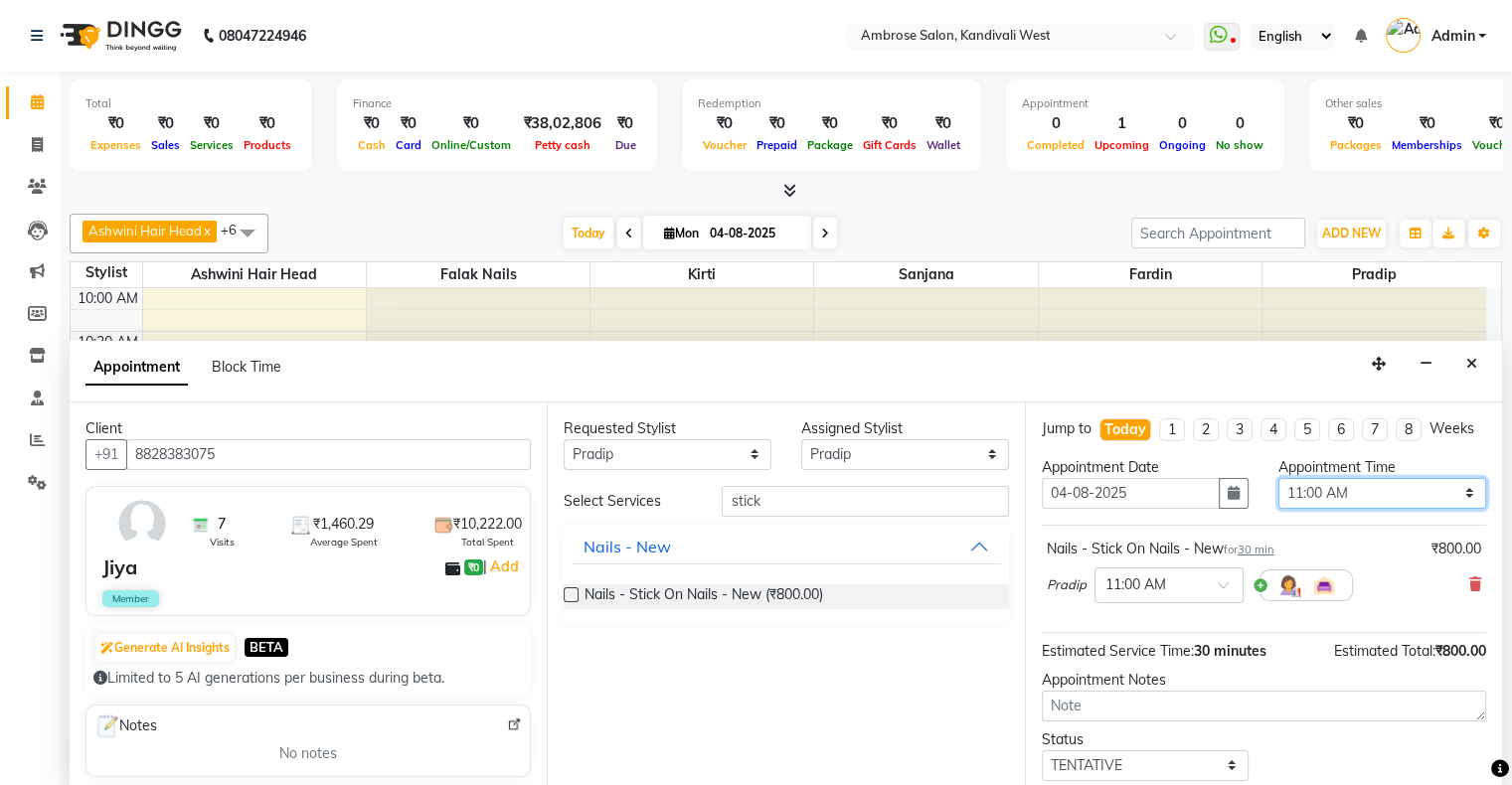 select on "1020" 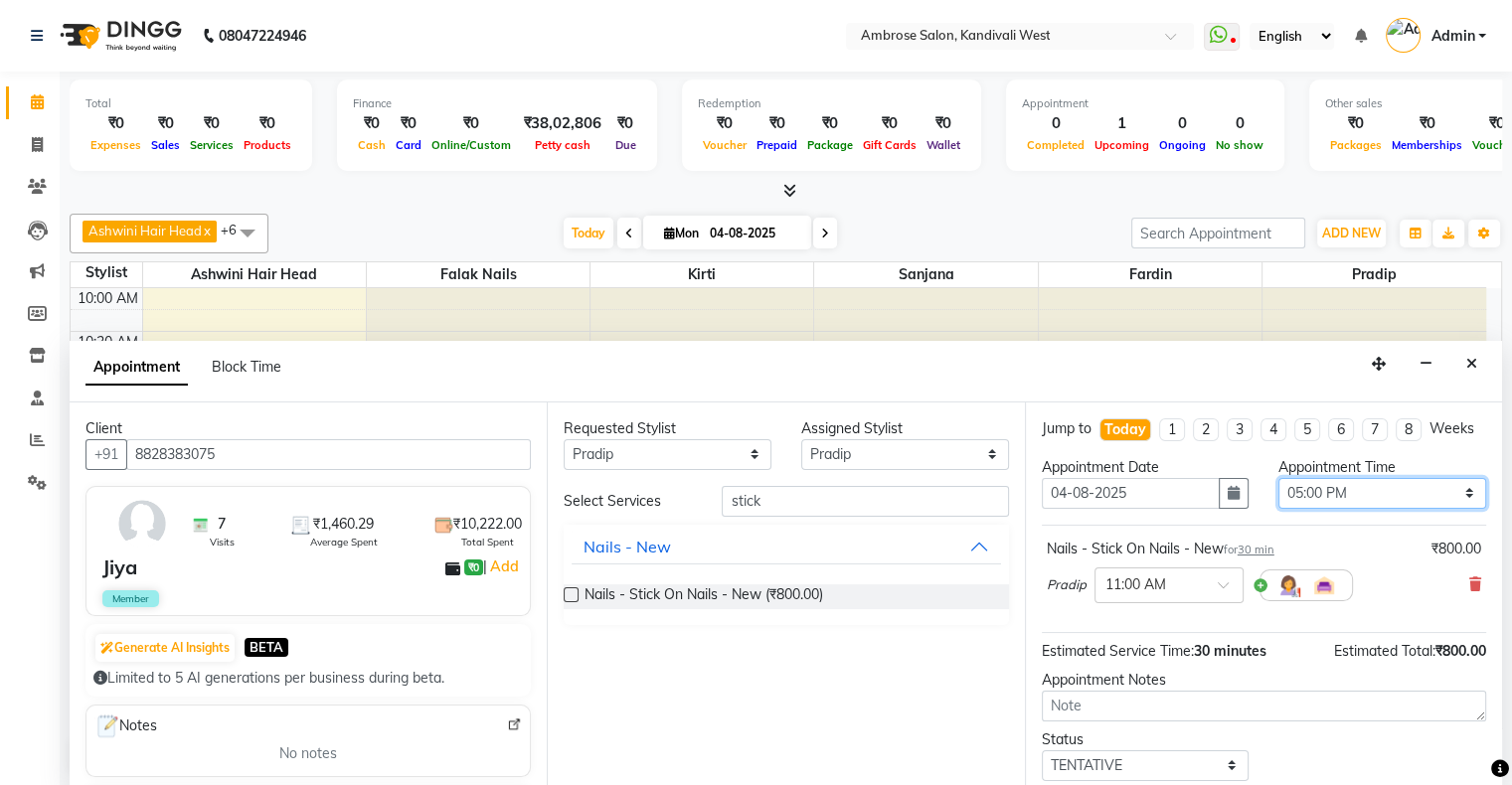 click on "Select 11:00 AM 11:15 AM 11:30 AM 11:45 AM 12:00 PM 12:15 PM 12:30 PM 12:45 PM 01:00 PM 01:15 PM 01:30 PM 01:45 PM 02:00 PM 02:15 PM 02:30 PM 02:45 PM 03:00 PM 03:15 PM 03:30 PM 03:45 PM 04:00 PM 04:15 PM 04:30 PM 04:45 PM 05:00 PM 05:15 PM 05:30 PM 05:45 PM 06:00 PM 06:15 PM 06:30 PM 06:45 PM 07:00 PM 07:15 PM 07:30 PM 07:45 PM 08:00 PM 08:15 PM 08:30 PM 08:45 PM 09:00 PM 09:15 PM 09:30 PM 09:45 PM 10:00 PM" at bounding box center [1382, 493] 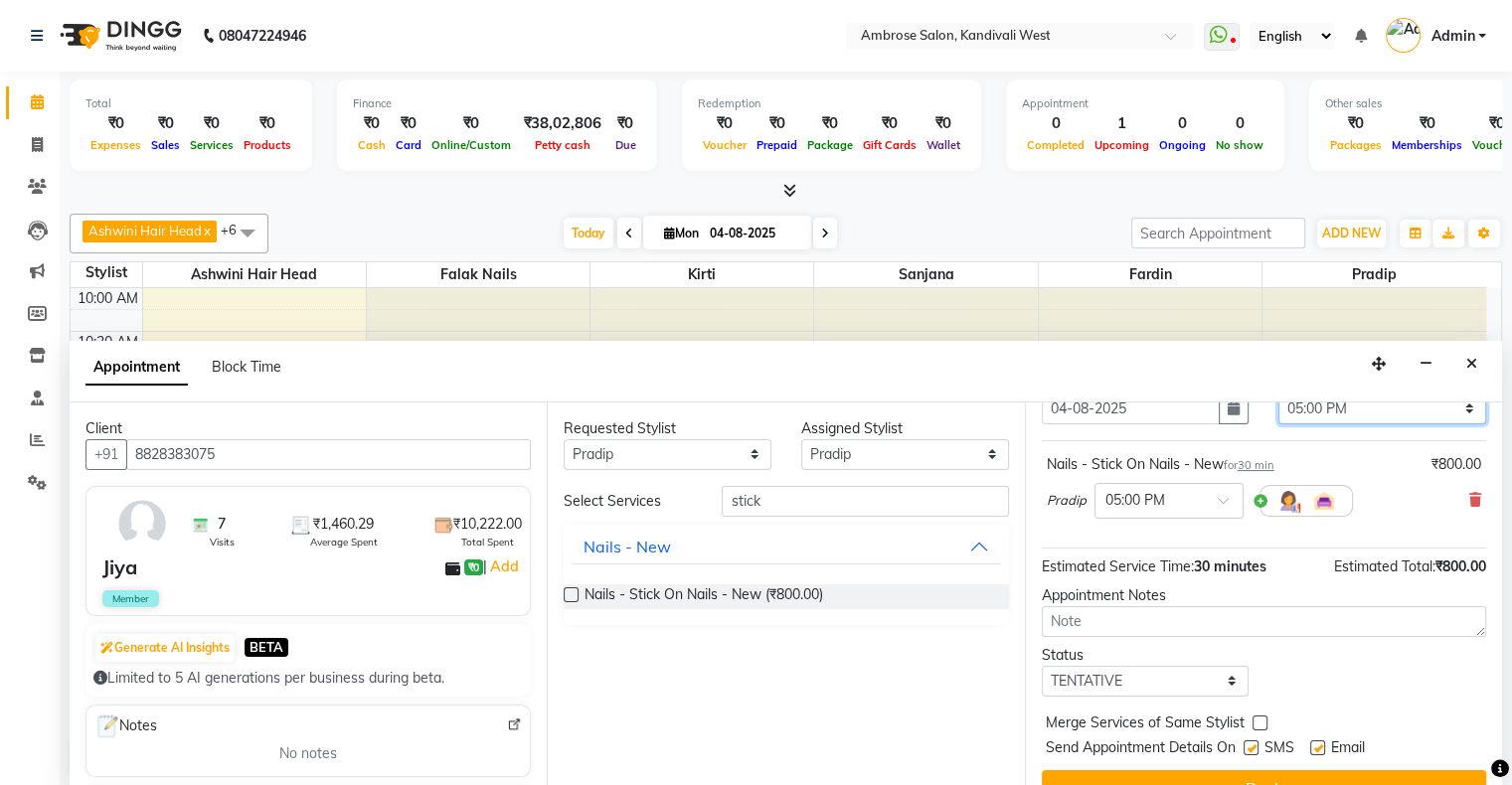 scroll, scrollTop: 136, scrollLeft: 0, axis: vertical 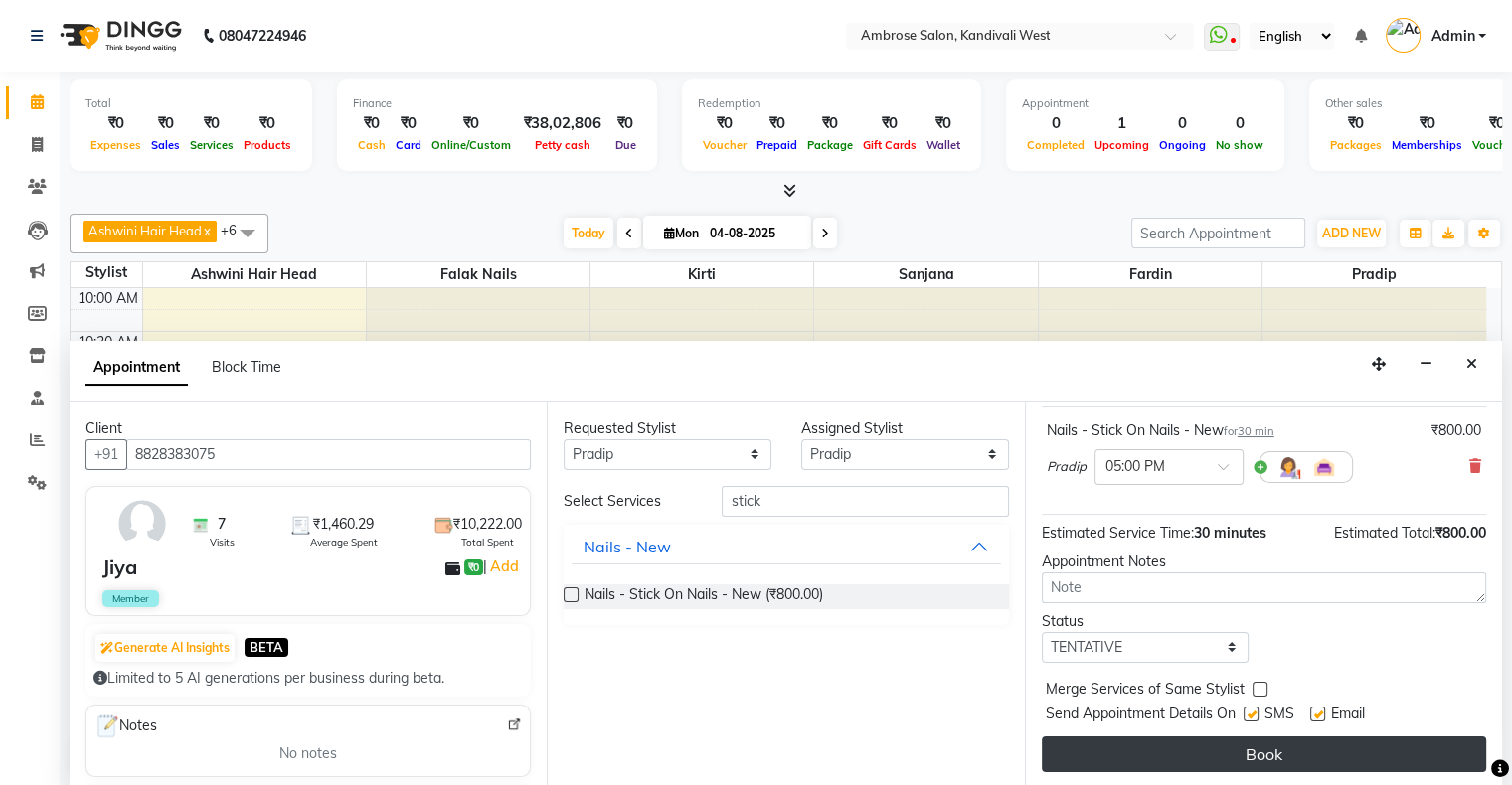 click on "Book" at bounding box center (1263, 754) 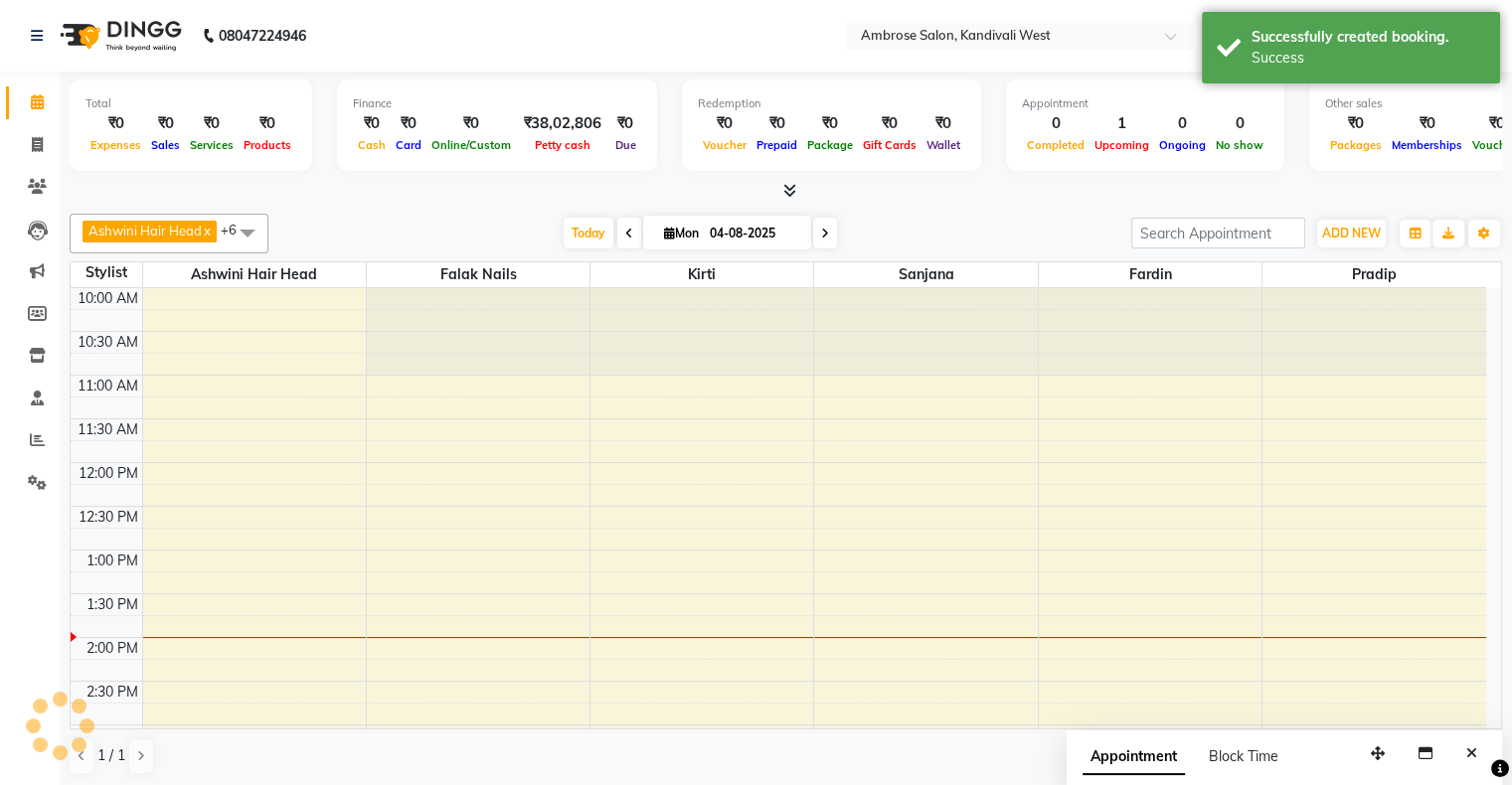 scroll, scrollTop: 0, scrollLeft: 0, axis: both 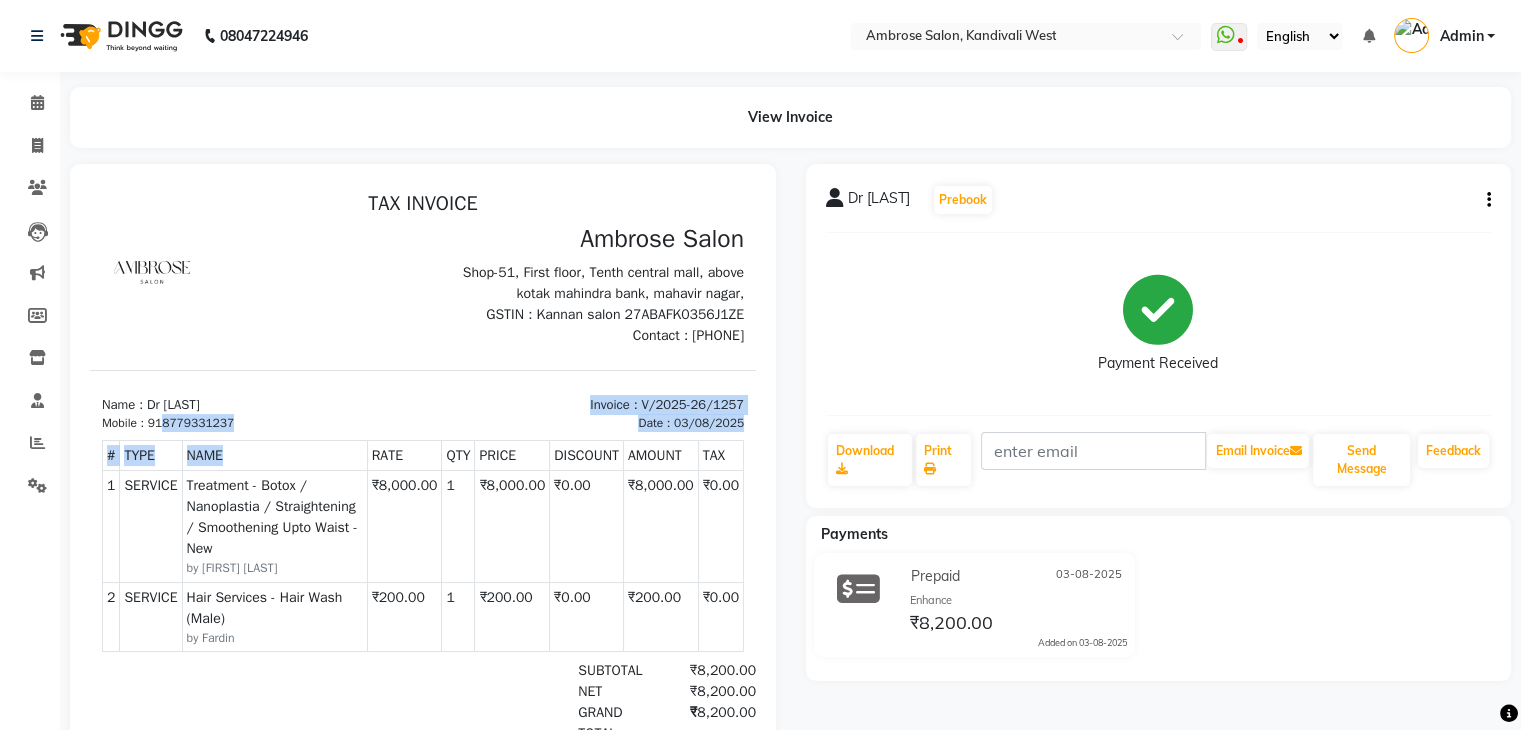 drag, startPoint x: 164, startPoint y: 421, endPoint x: 327, endPoint y: 441, distance: 164.22241 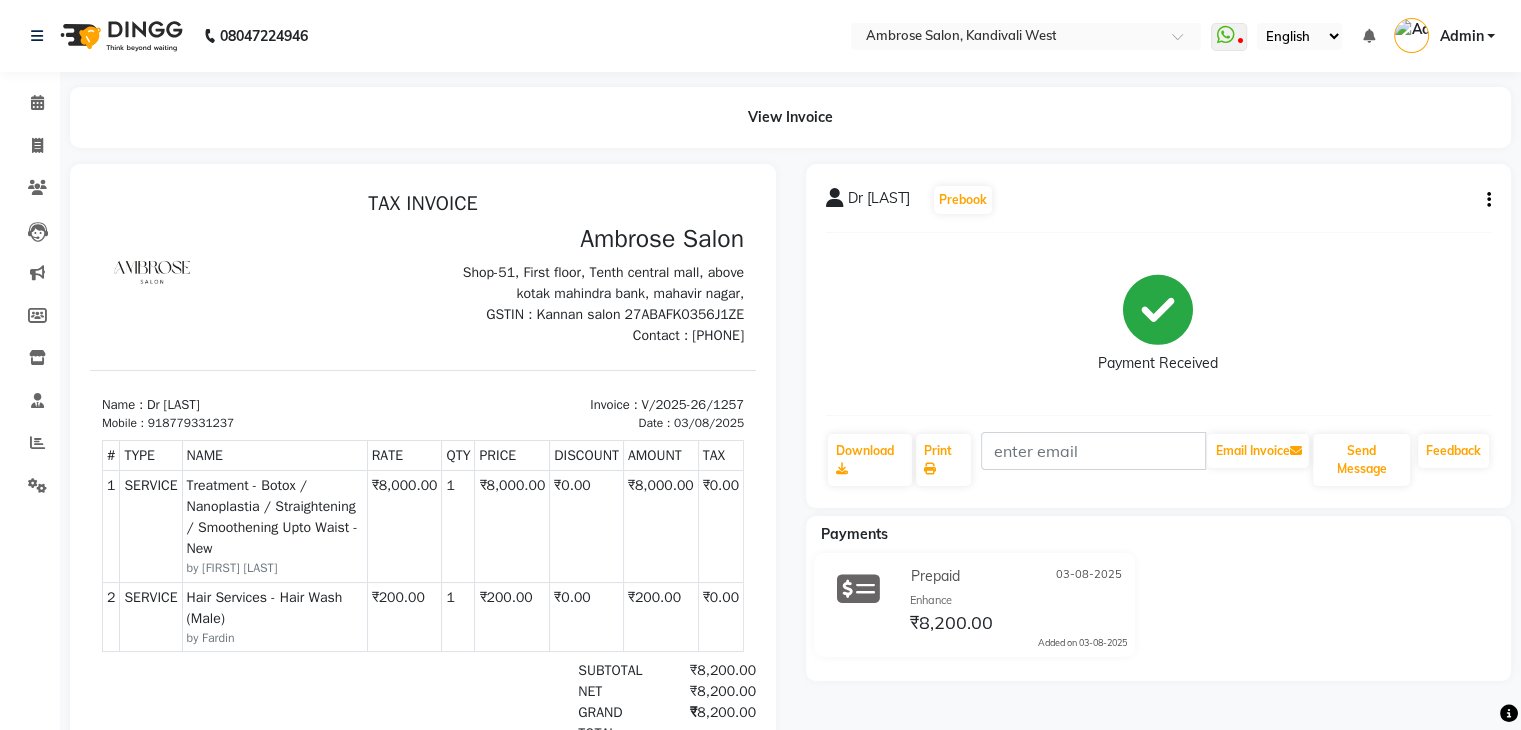 click on "Name  : Dr [LAST]
Mobile :
[PHONE]
Invoice : [ALPHANUMERIC_ID]
Date  :
[DATE]" at bounding box center [423, 401] 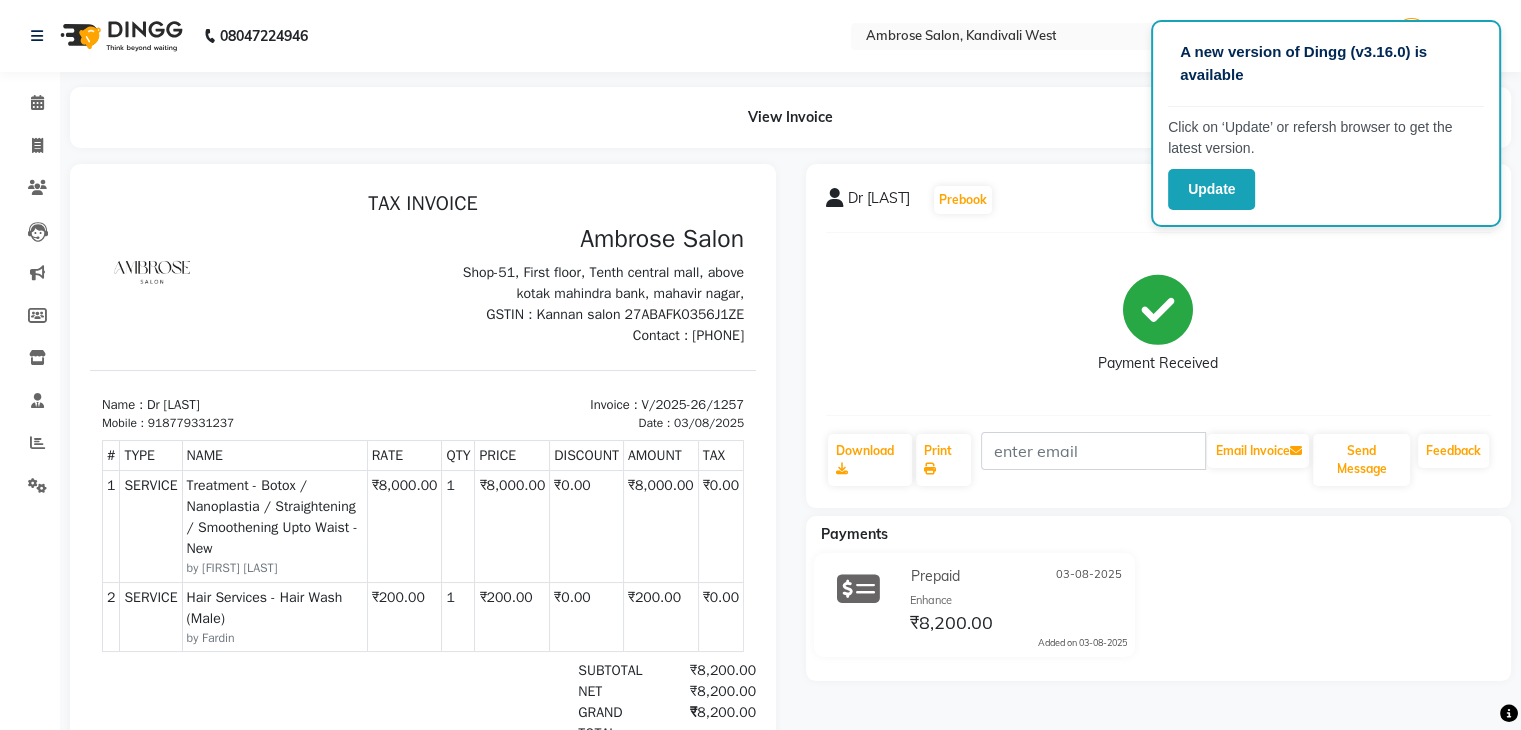 click on "Payment Received" 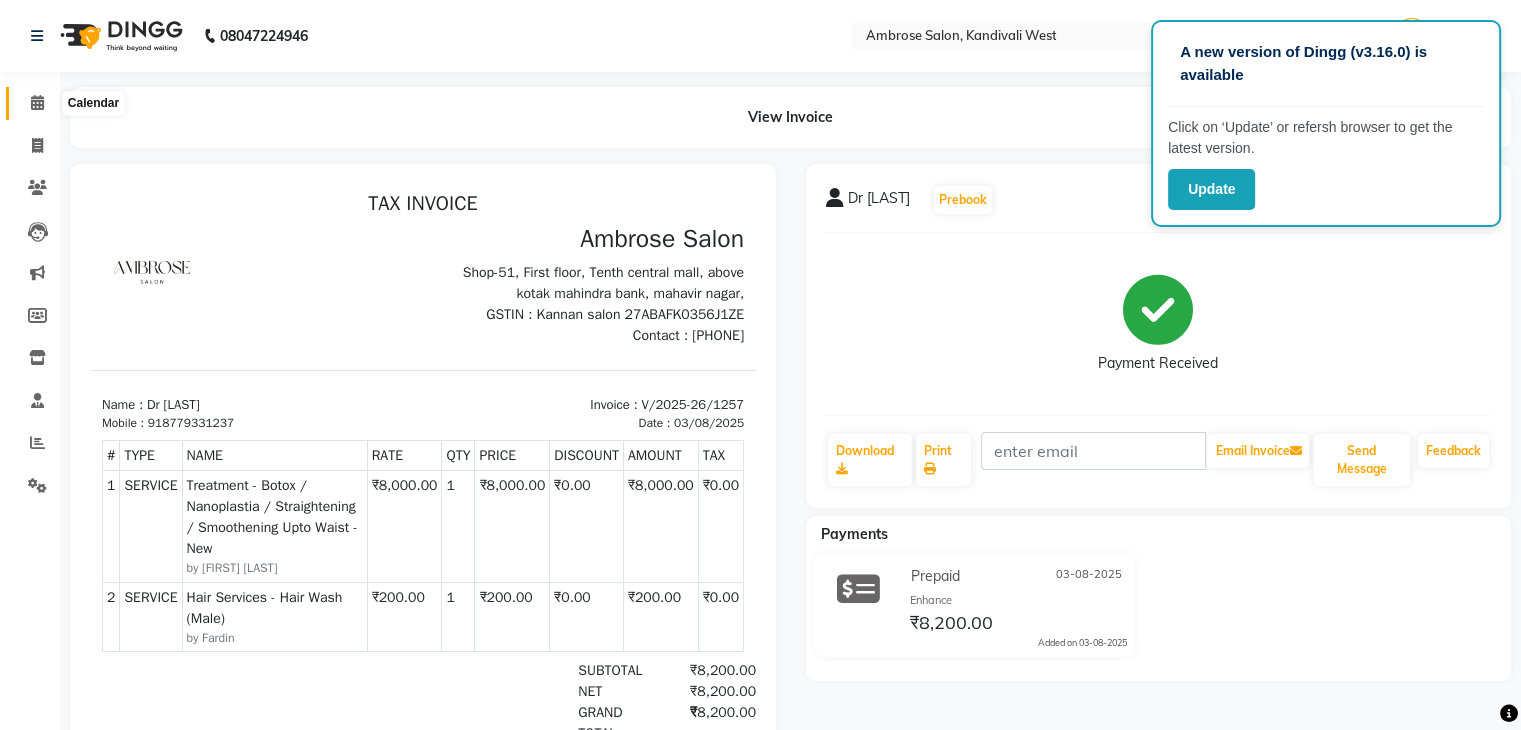 click 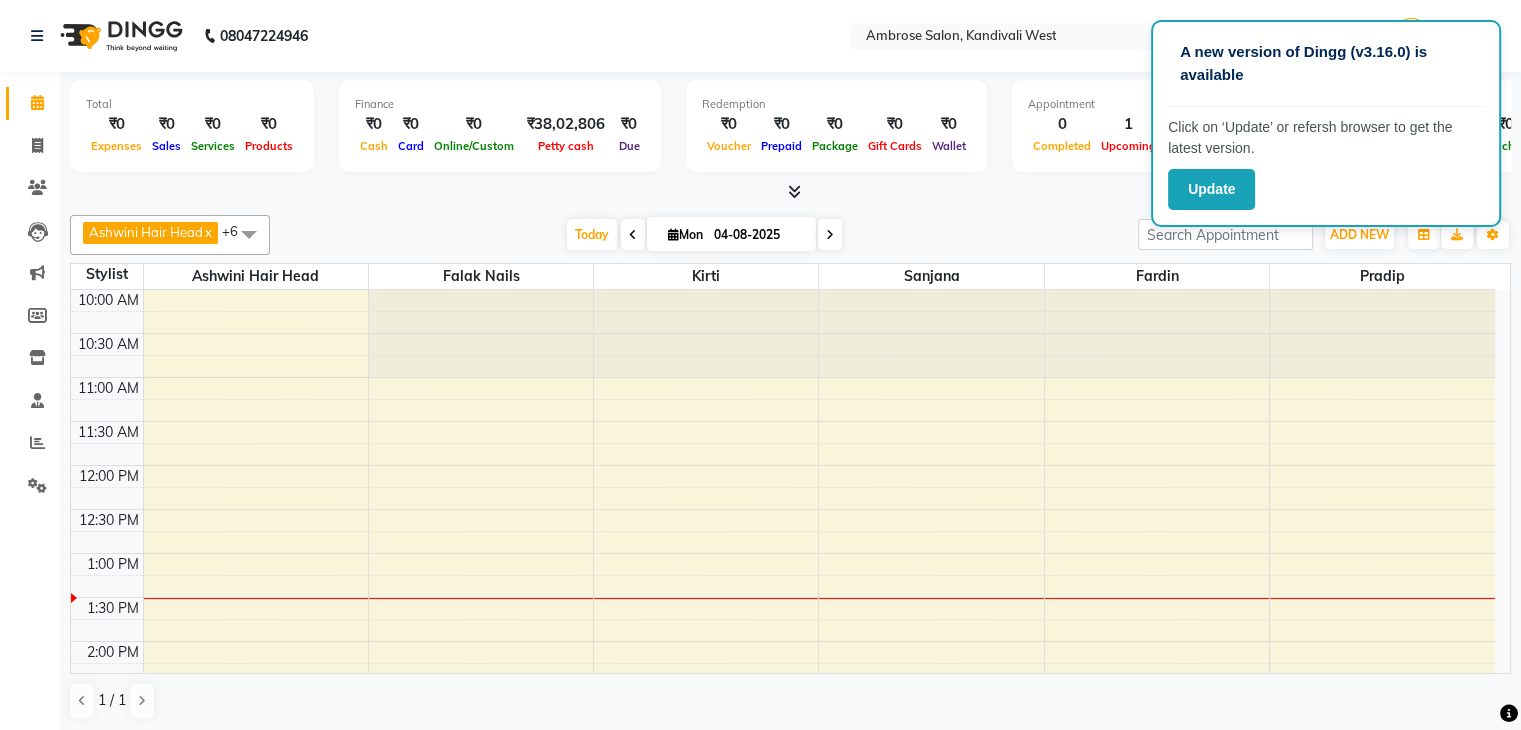 click on "Today  Mon 04-08-2025" at bounding box center [704, 235] 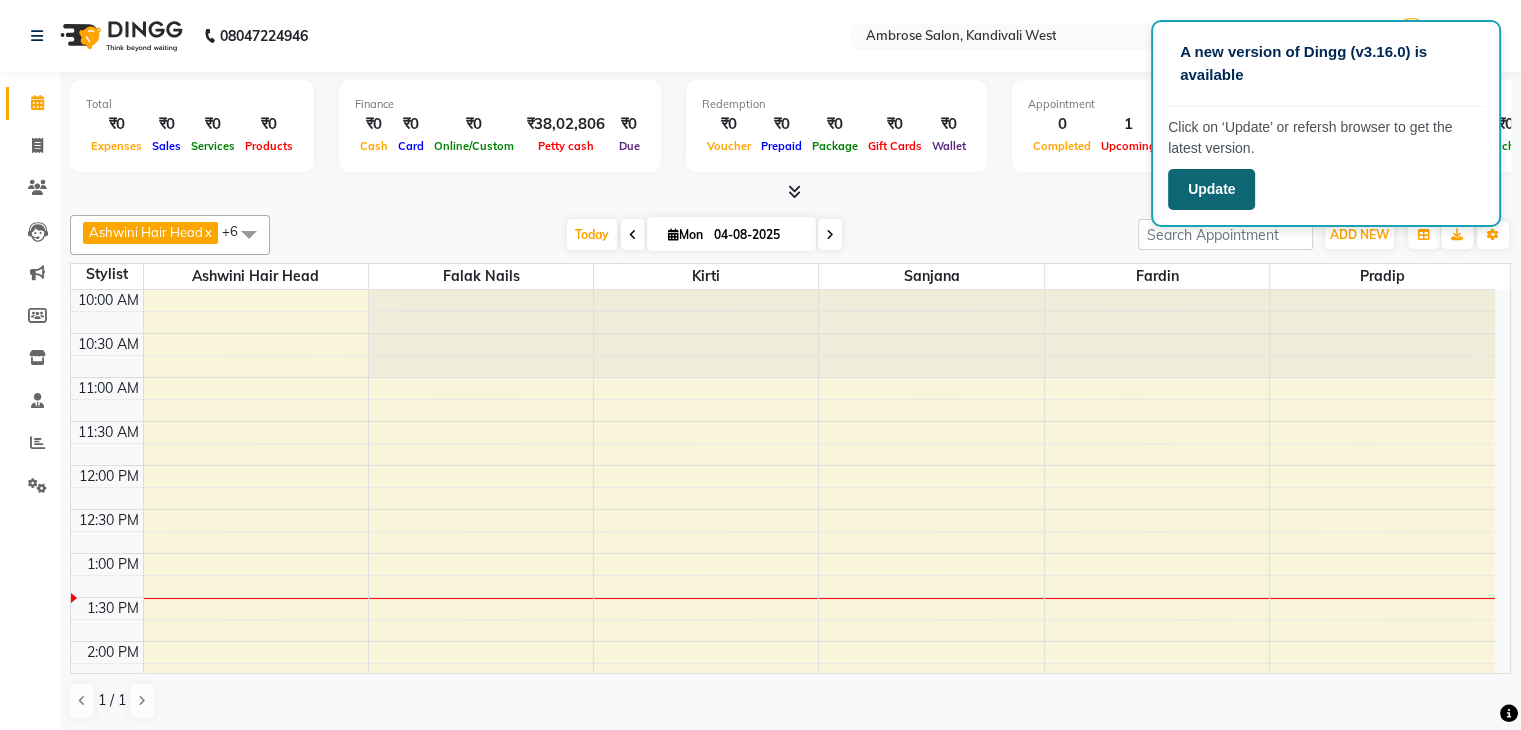 click on "Update" 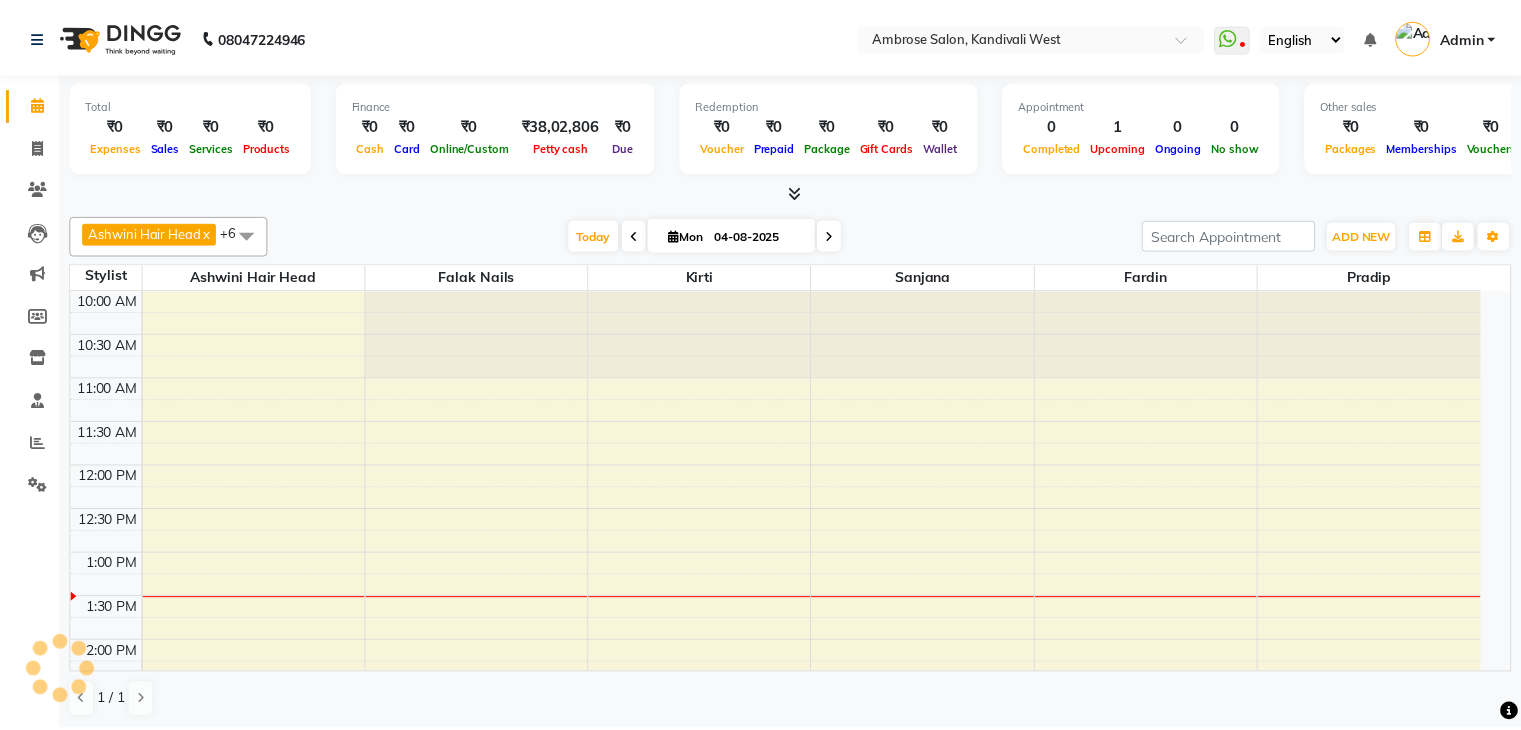 scroll, scrollTop: 0, scrollLeft: 0, axis: both 